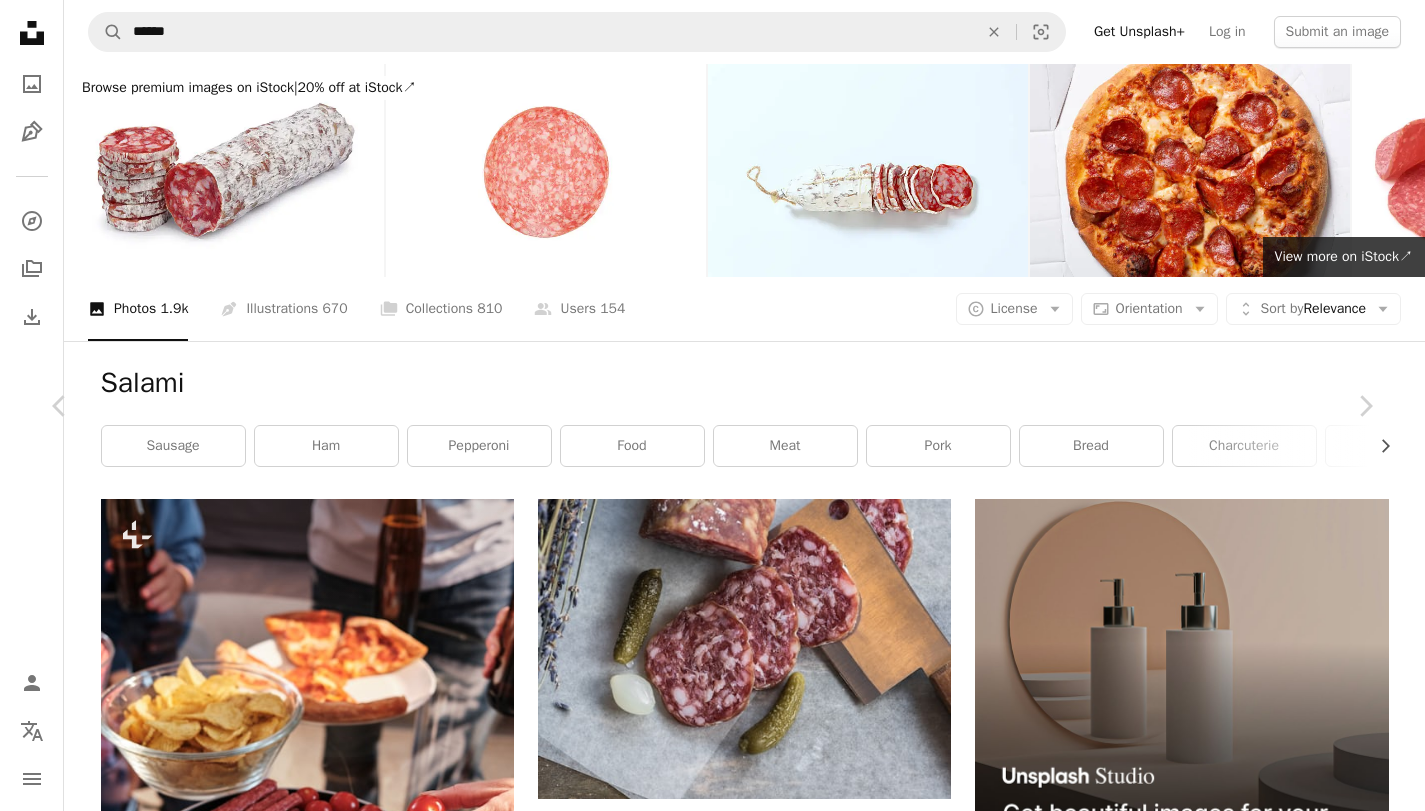 scroll, scrollTop: 824, scrollLeft: 0, axis: vertical 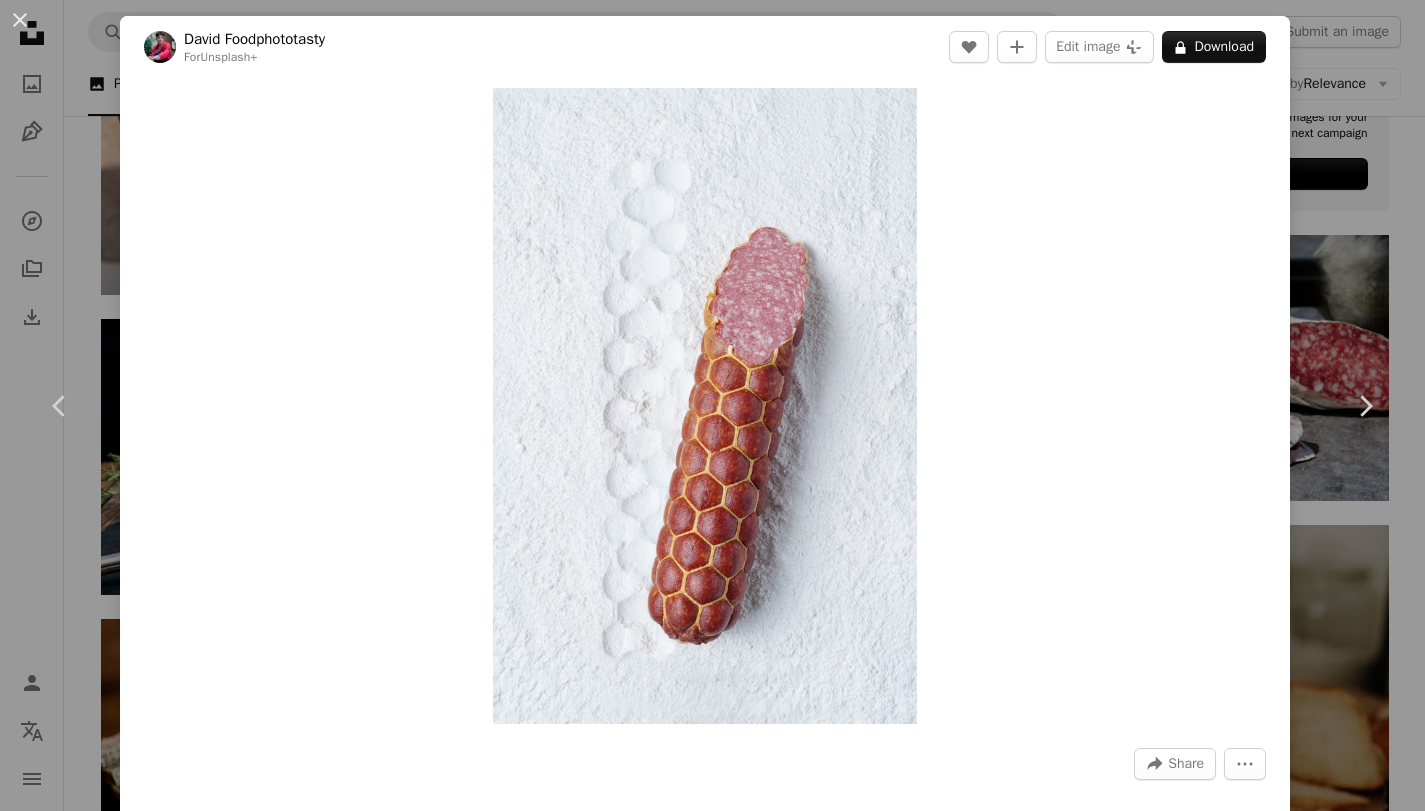 click on "An X shape Chevron left Chevron right [FIRST] [LAST] For  Unsplash+ A heart A plus sign Edit image   Plus sign for Unsplash+ A lock   Download Zoom in A forward-right arrow Share More Actions Calendar outlined Published on  August 28, 2024 Camera SONY, ILCE-7RM3 Safety Licensed under the  Unsplash+ License food design cooking recipe flour sausage delicious salami imprint processed meat Free stock photos From this series Plus sign for Unsplash+ Plus sign for Unsplash+ Plus sign for Unsplash+ Plus sign for Unsplash+ Related images Plus sign for Unsplash+ A heart A plus sign [FIRST] [LAST] For  Unsplash+ A lock   Download Plus sign for Unsplash+ A heart A plus sign Getty Images For  Unsplash+ A lock   Download Plus sign for Unsplash+ A heart A plus sign A. C. For  Unsplash+ A lock   Download Plus sign for Unsplash+ A heart A plus sign Andrej Lišakov For  Unsplash+ A lock   Download Plus sign for Unsplash+ A heart A plus sign Behnam Norouzi For  Unsplash+ A lock   Download Plus sign for Unsplash+" at bounding box center [712, 405] 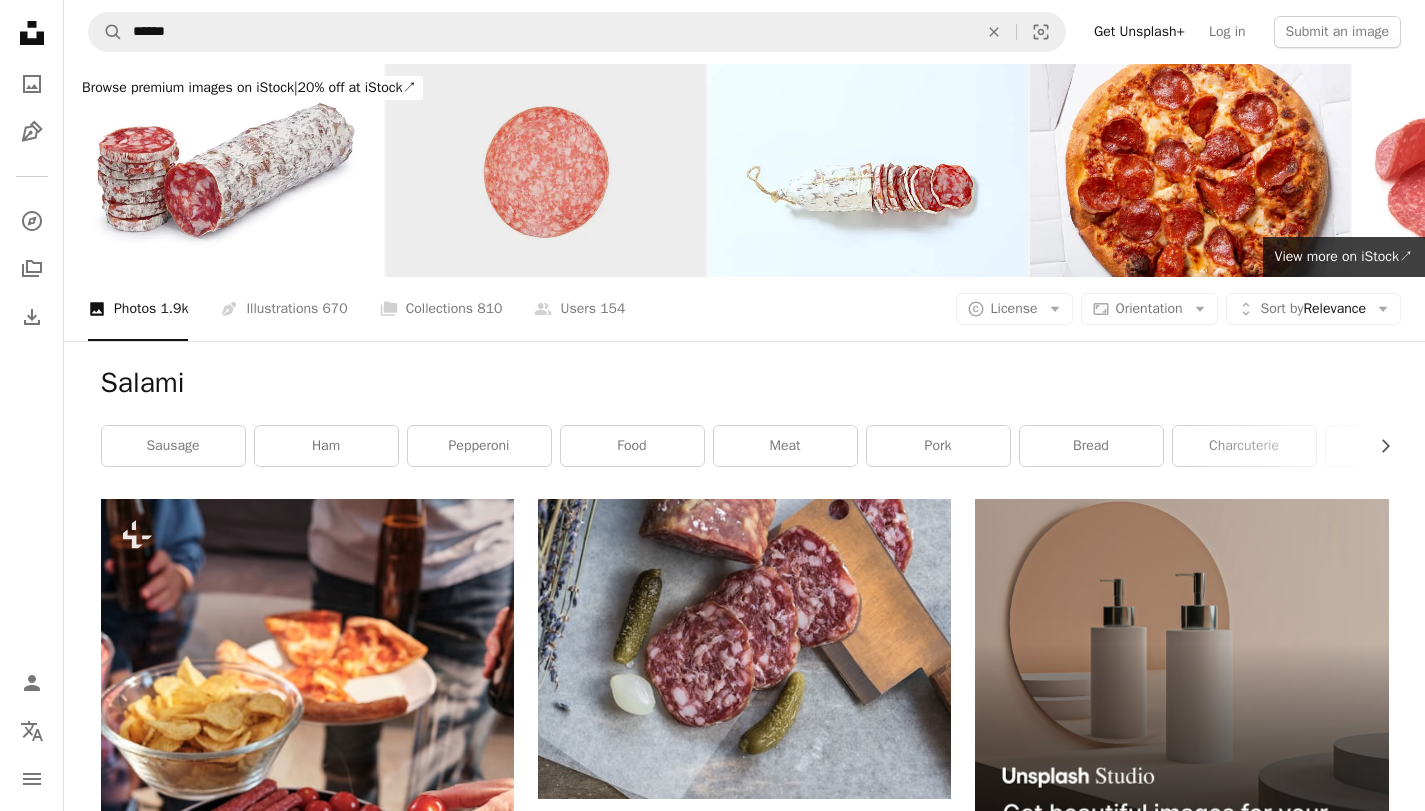scroll, scrollTop: 0, scrollLeft: 0, axis: both 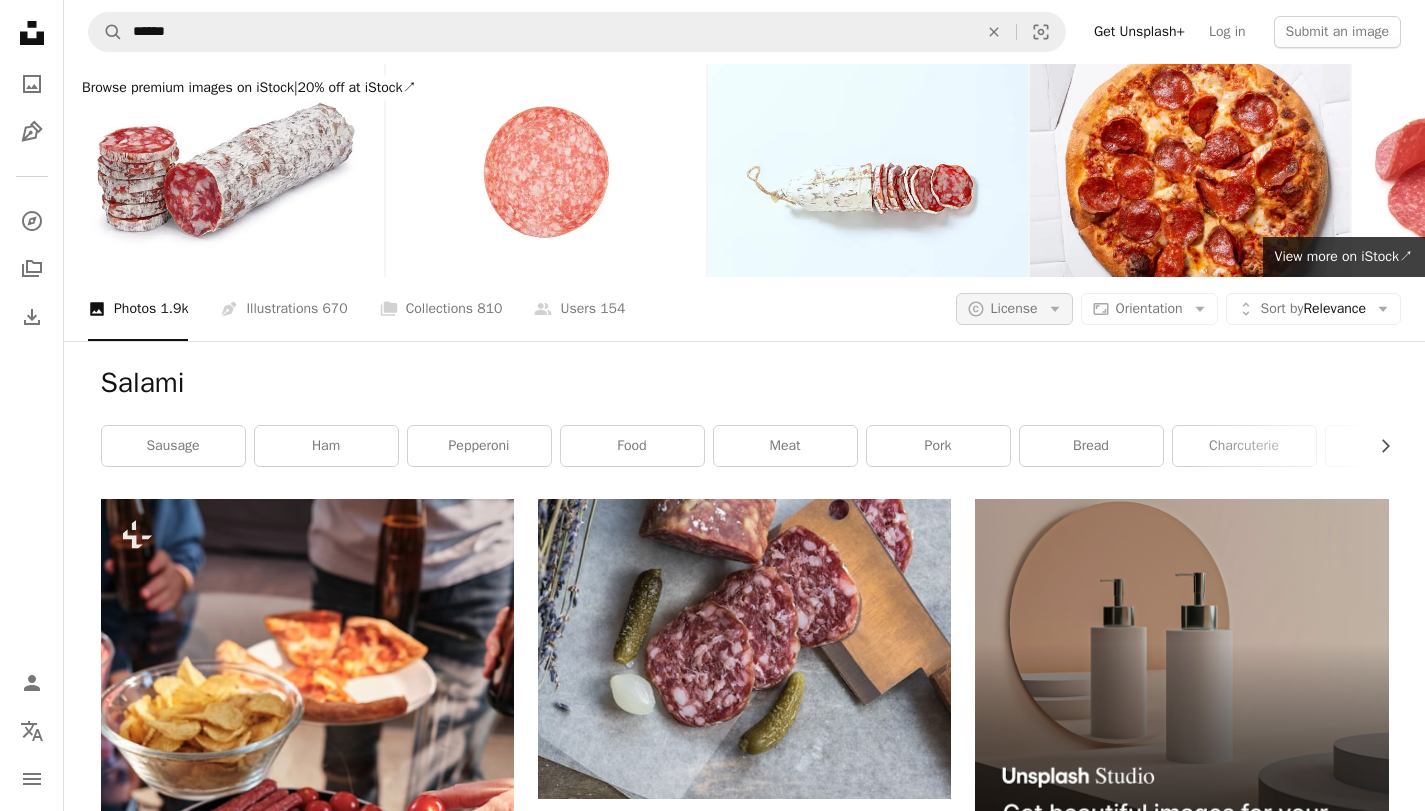 click on "Arrow down" 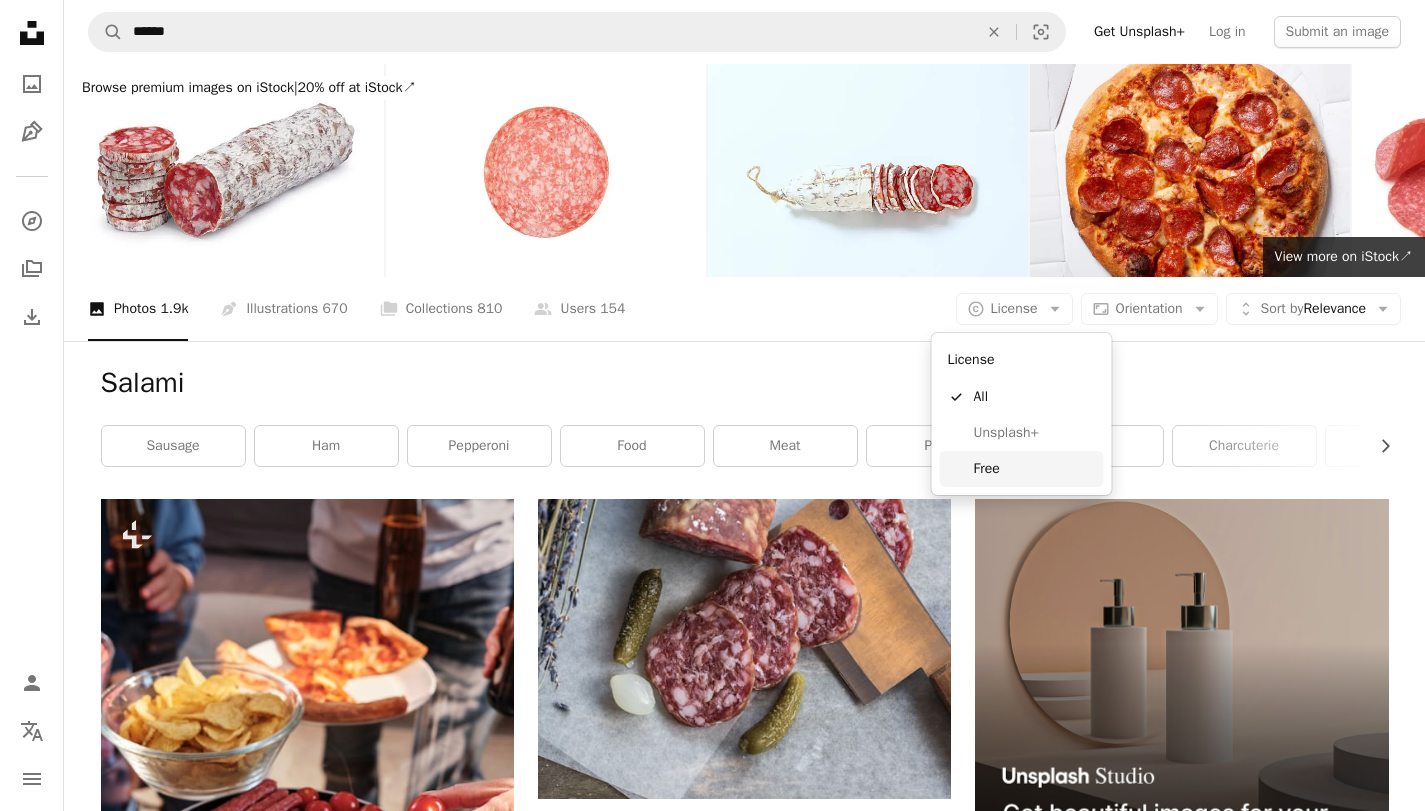 click on "Free" at bounding box center [1035, 469] 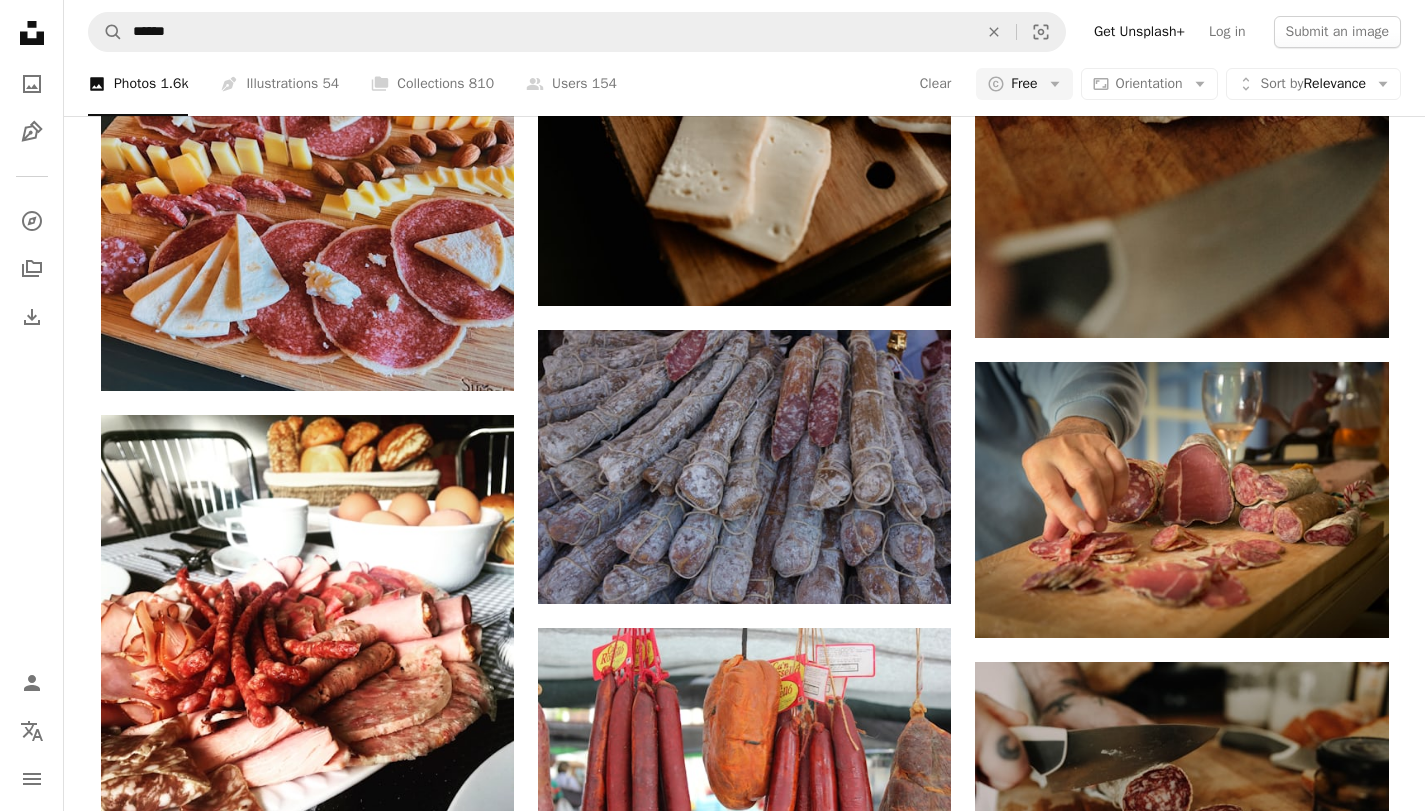 scroll, scrollTop: 1303, scrollLeft: 0, axis: vertical 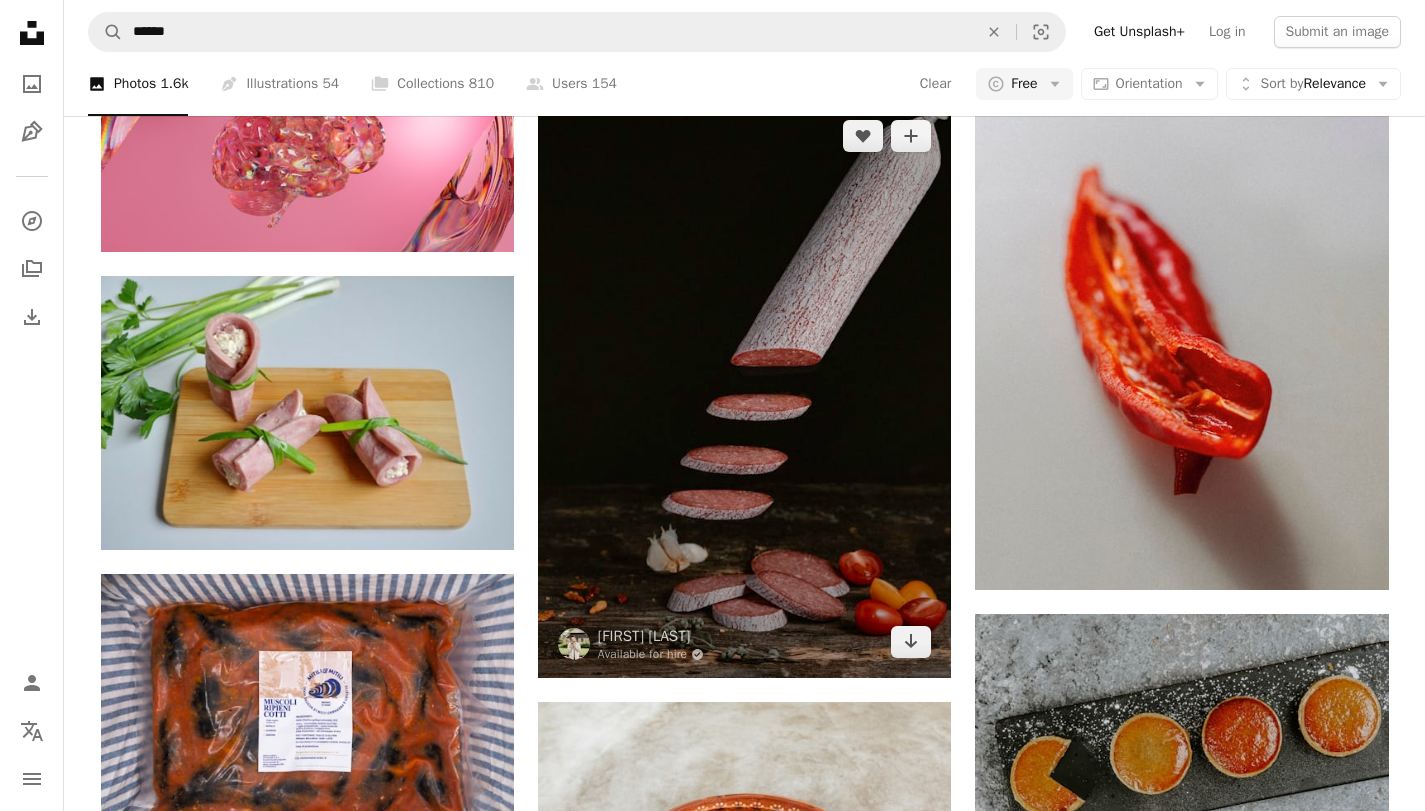 click at bounding box center (744, 389) 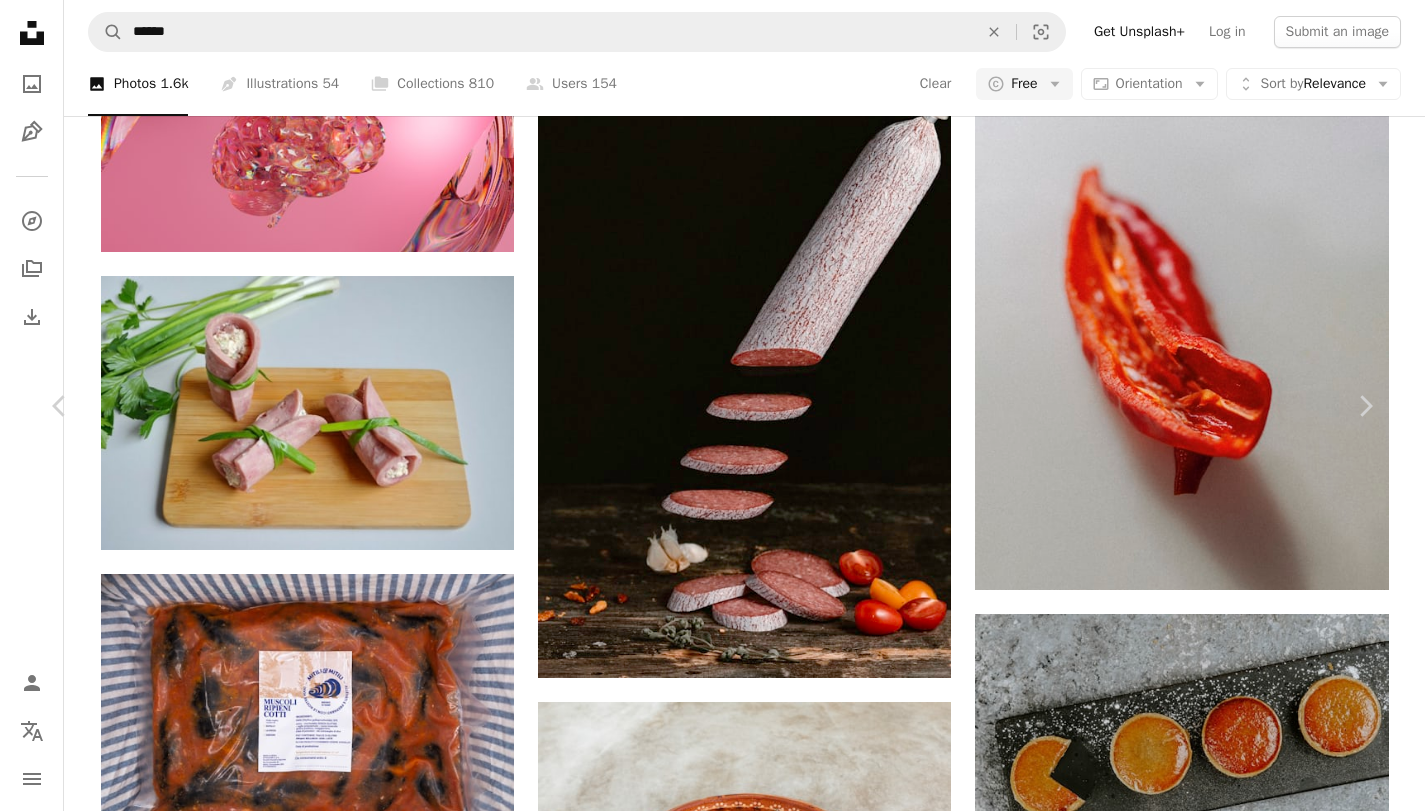 click on "Chevron down" 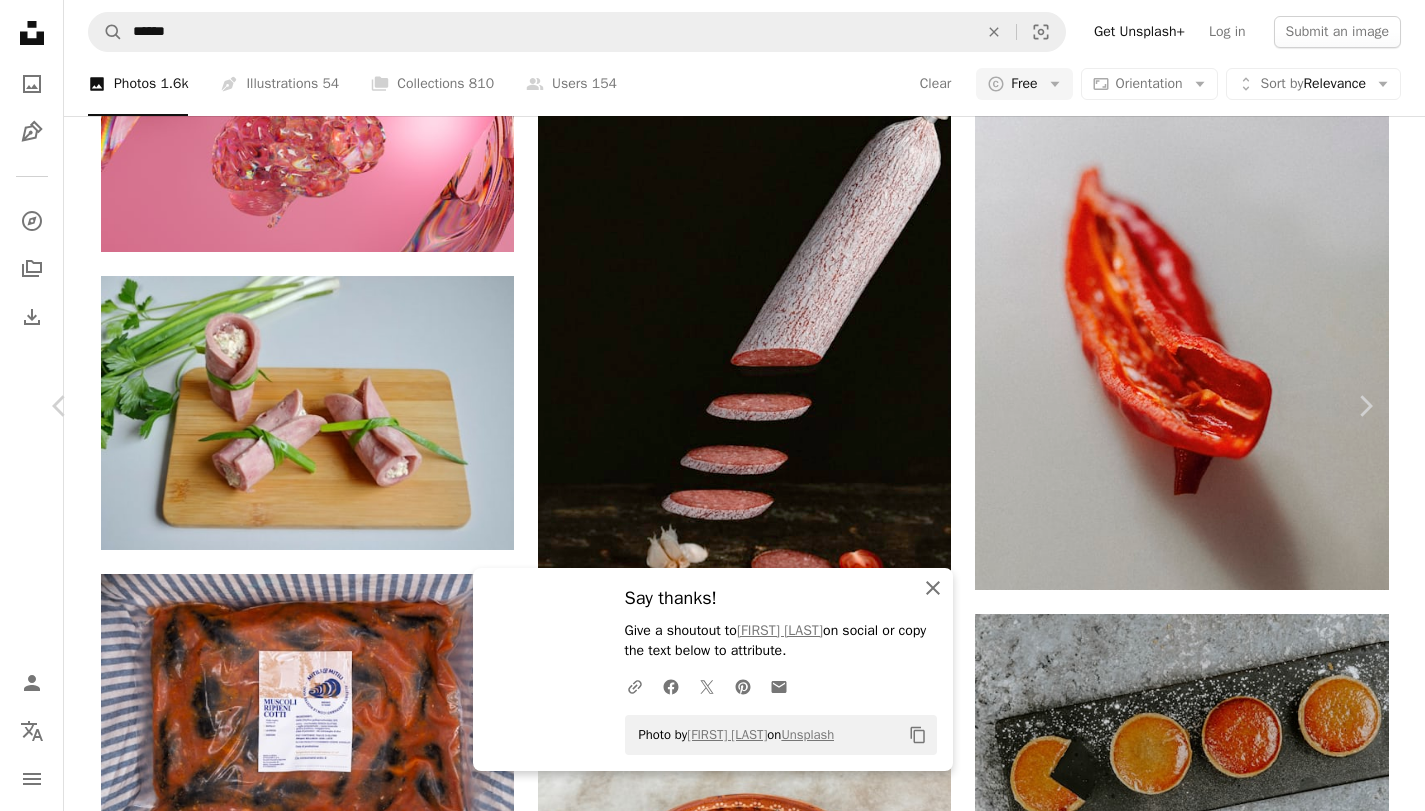 scroll, scrollTop: 435, scrollLeft: 0, axis: vertical 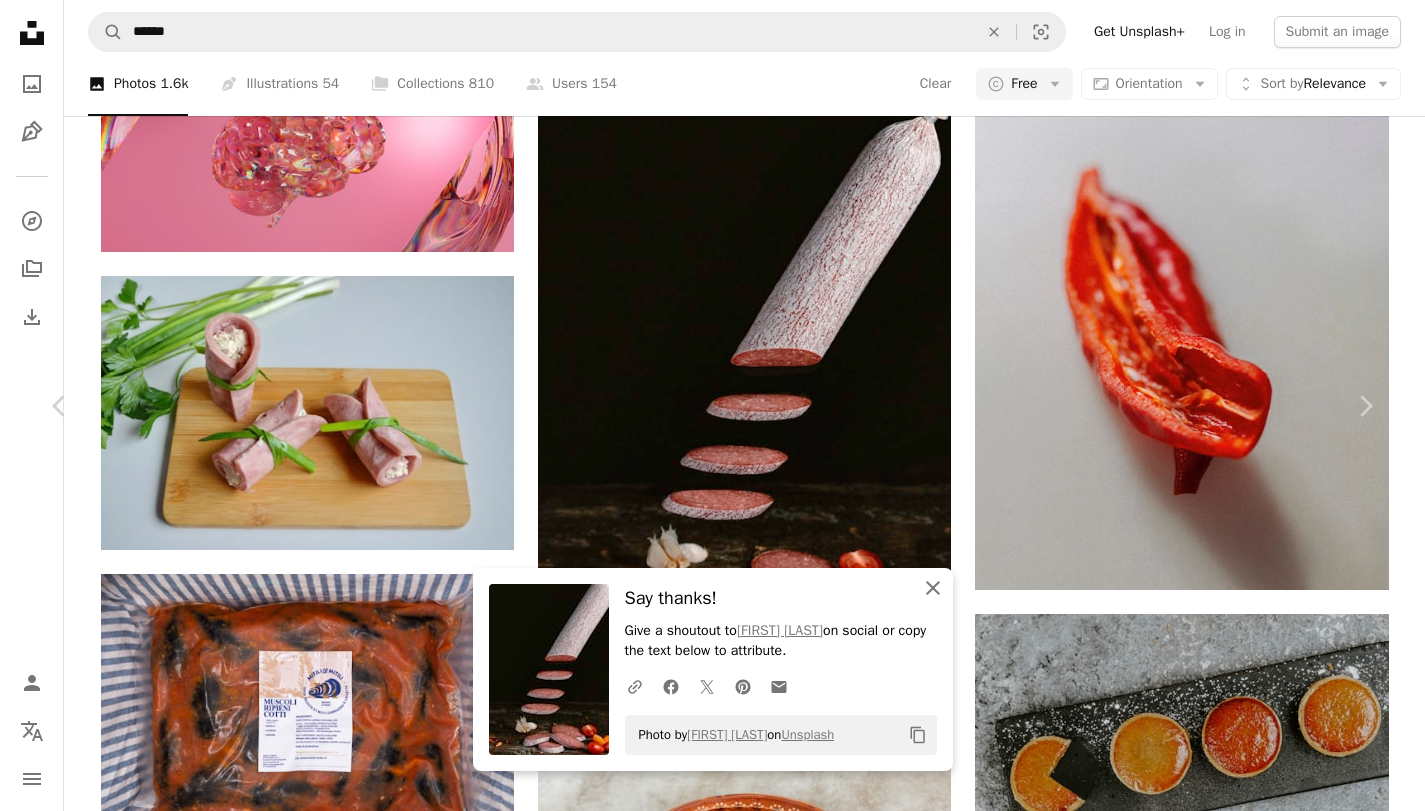 click on "An X shape" 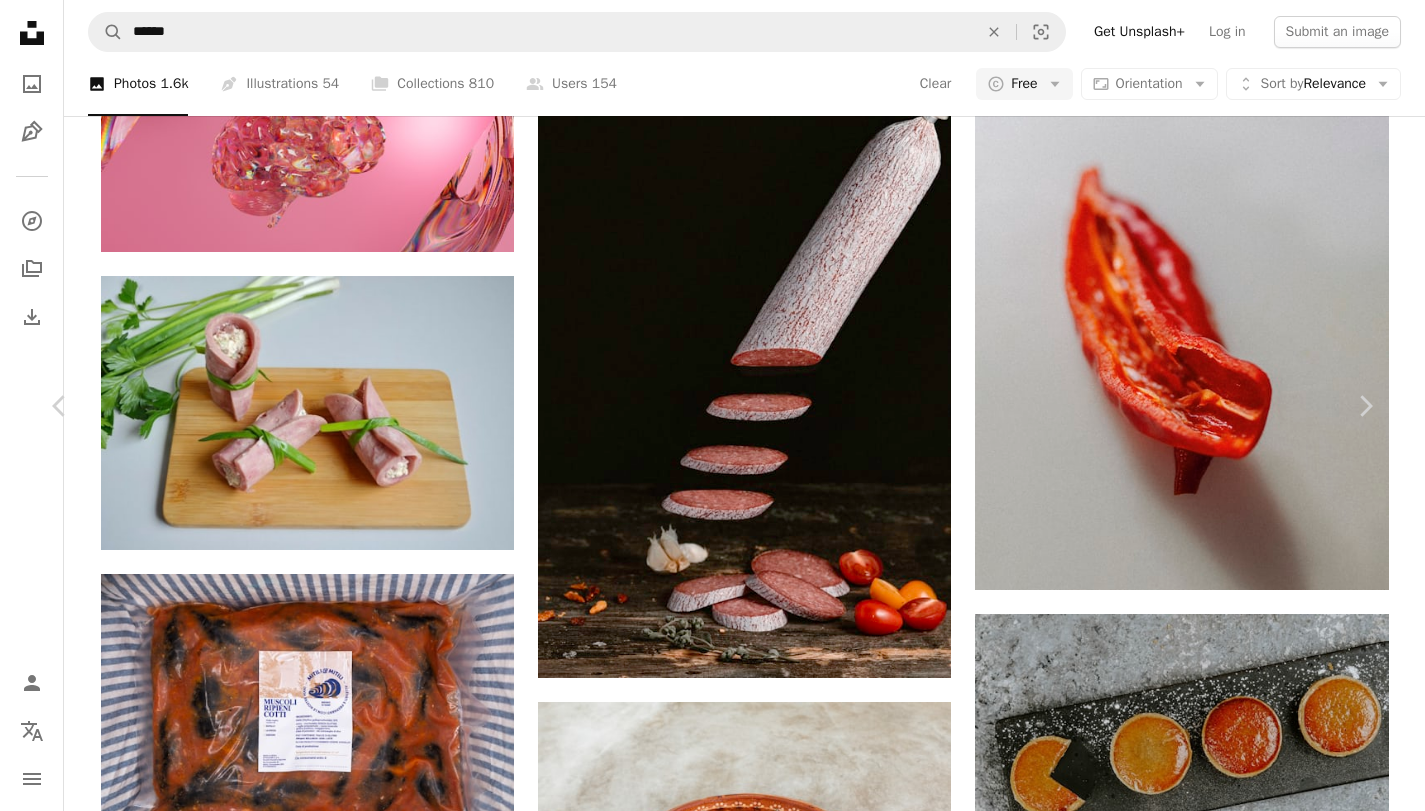 scroll, scrollTop: 0, scrollLeft: 0, axis: both 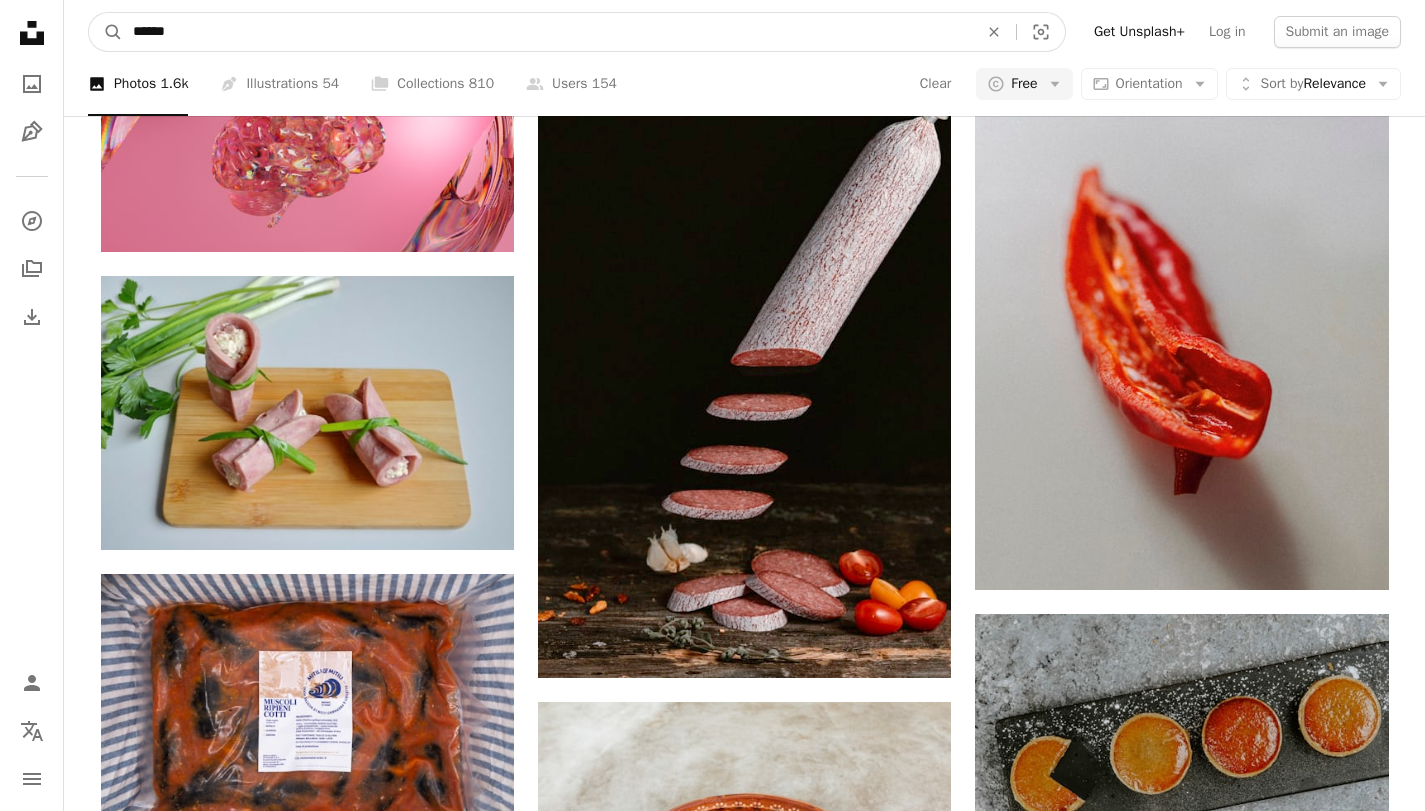 click on "******" at bounding box center (547, 32) 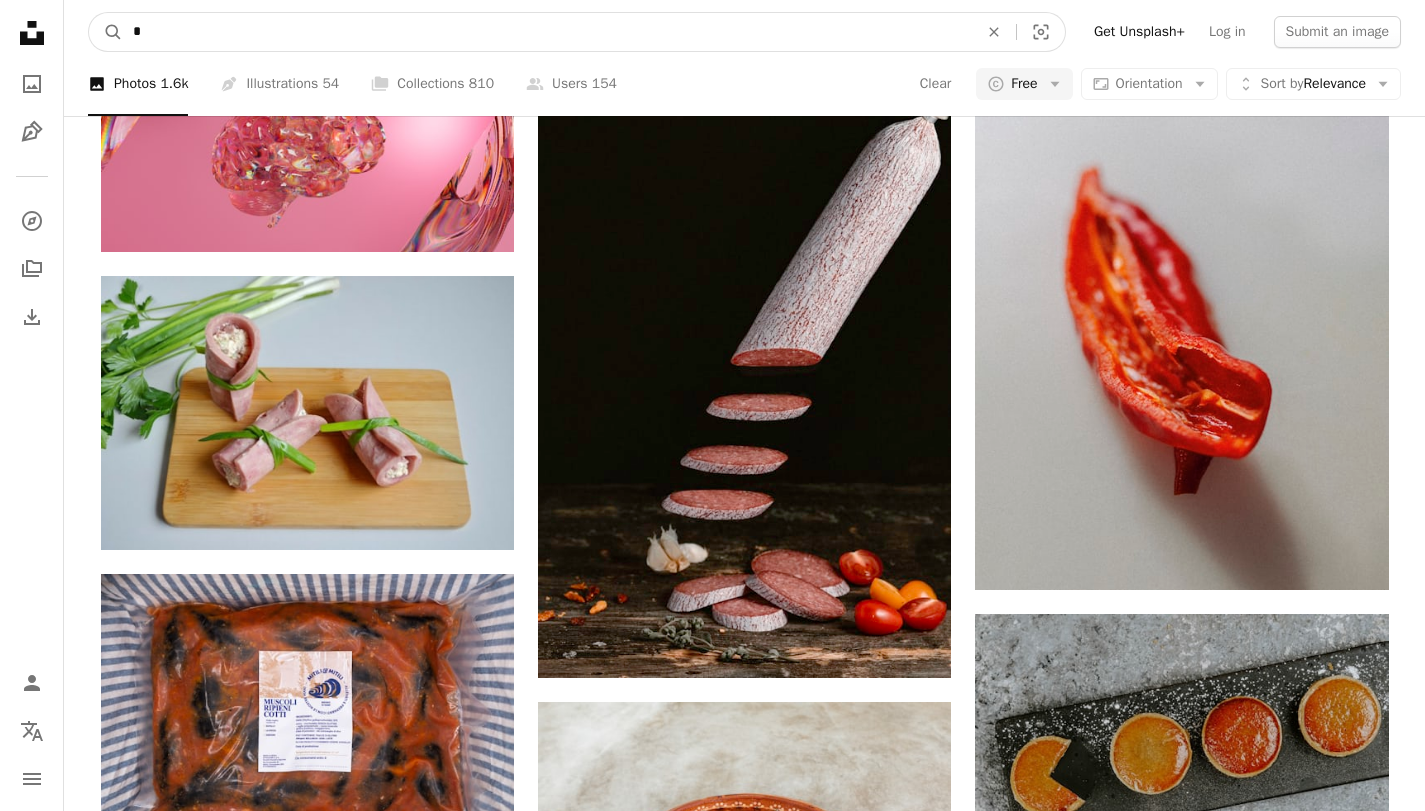type on "**" 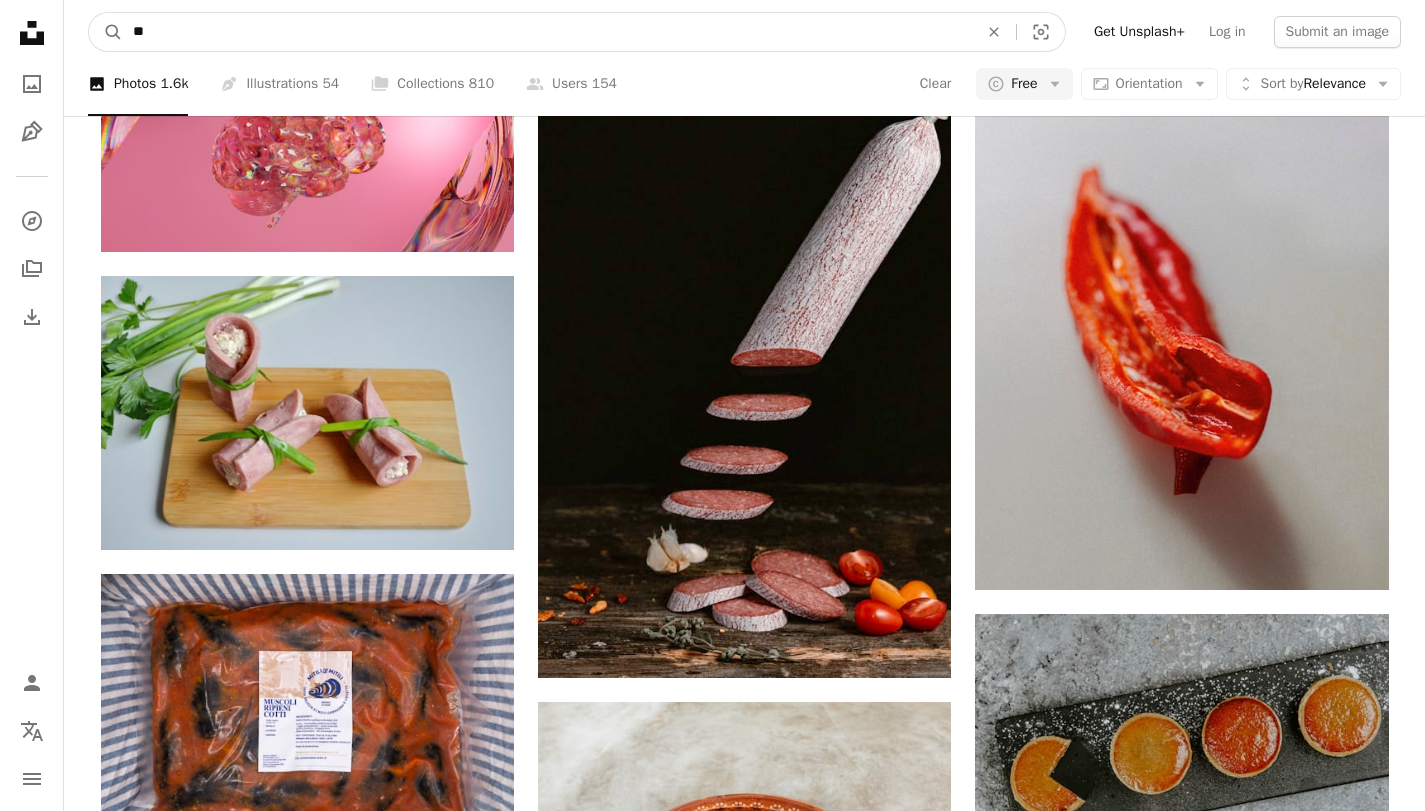 click on "A magnifying glass" at bounding box center [106, 32] 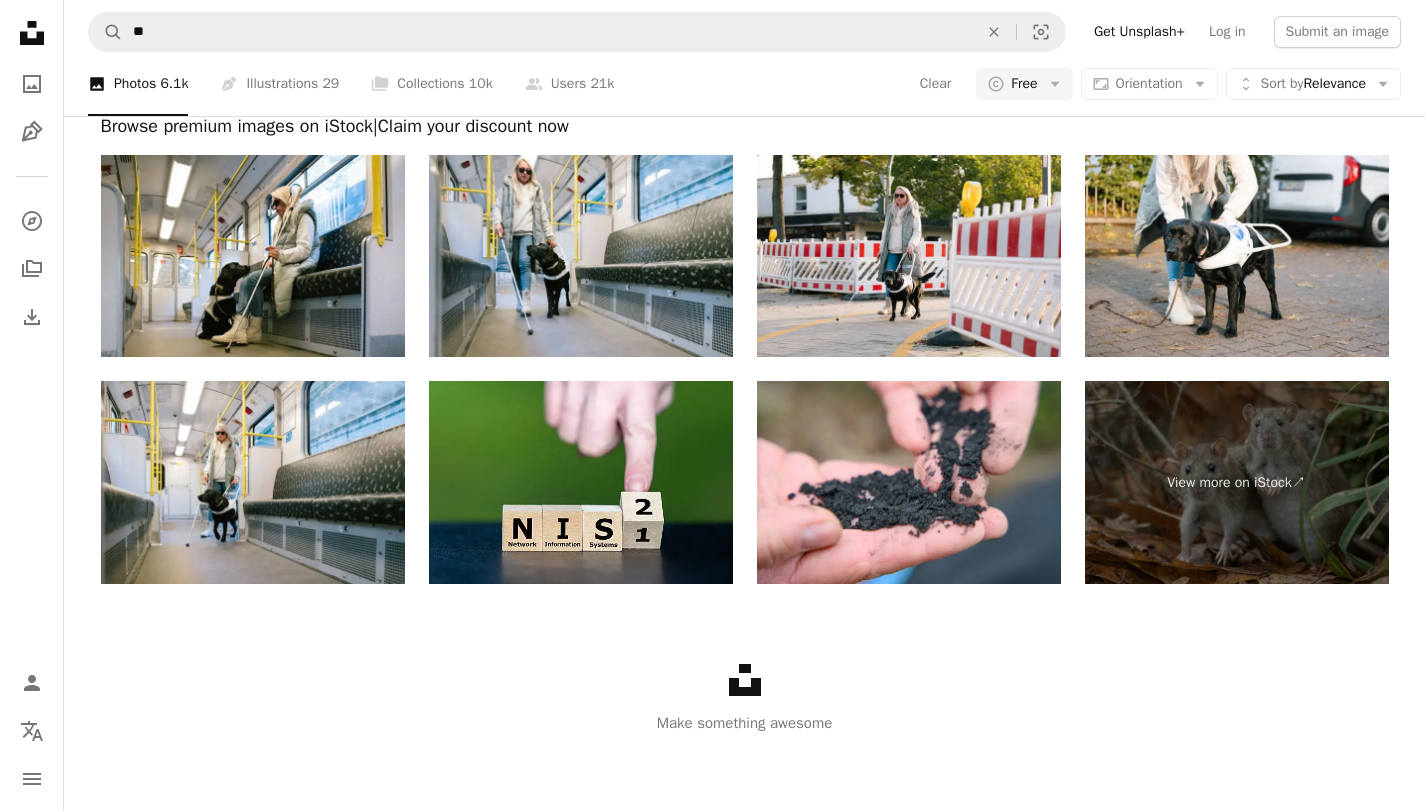 scroll, scrollTop: 3720, scrollLeft: 0, axis: vertical 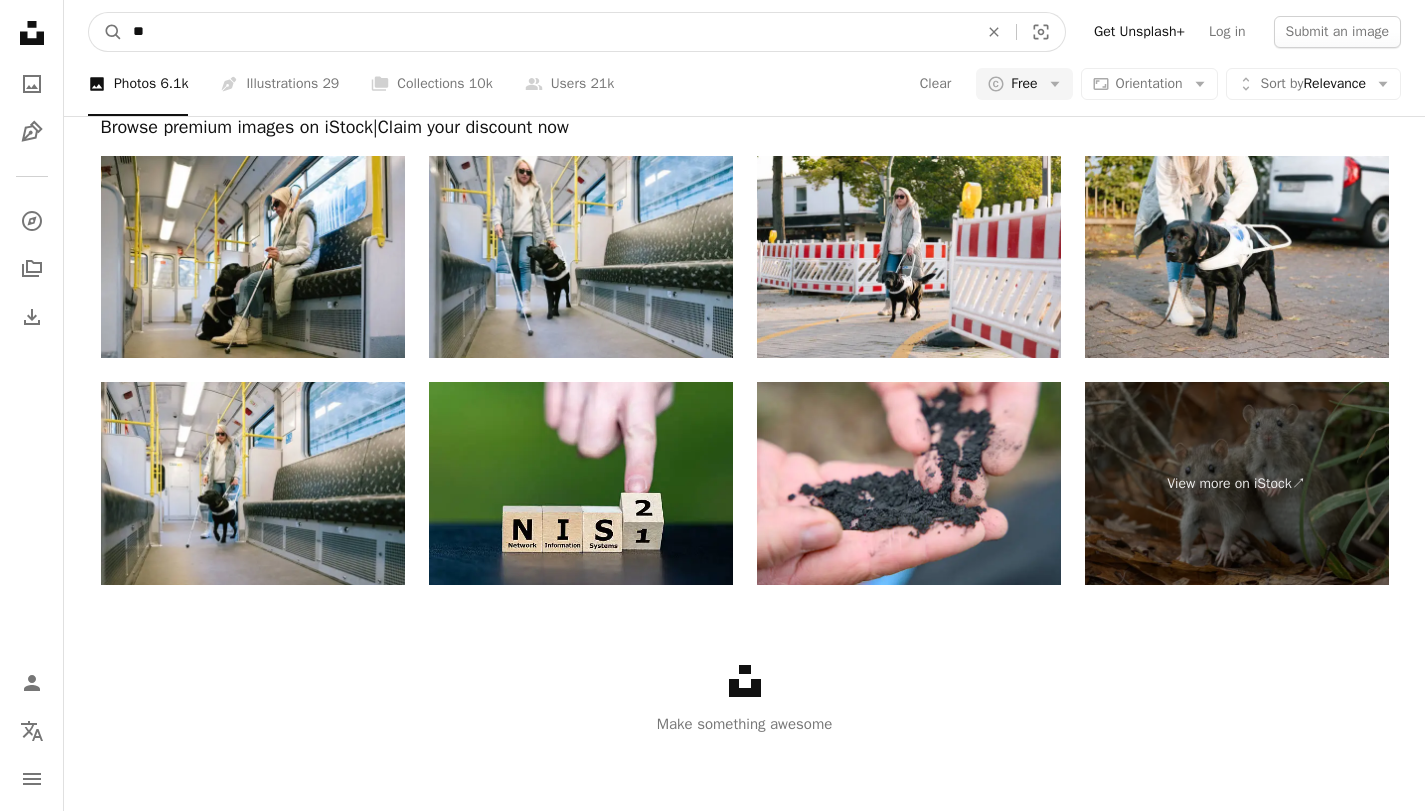 click on "**" at bounding box center [547, 32] 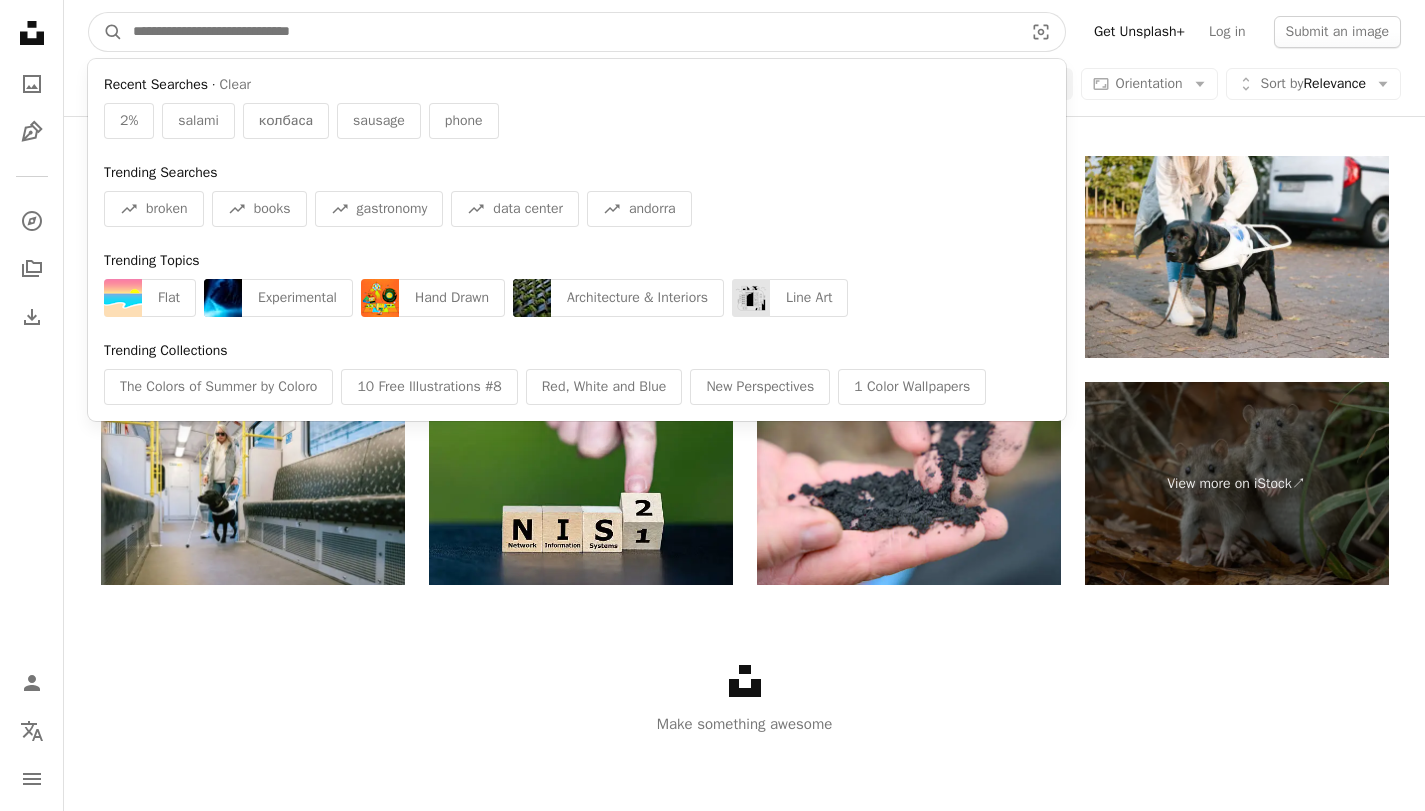 paste on "**********" 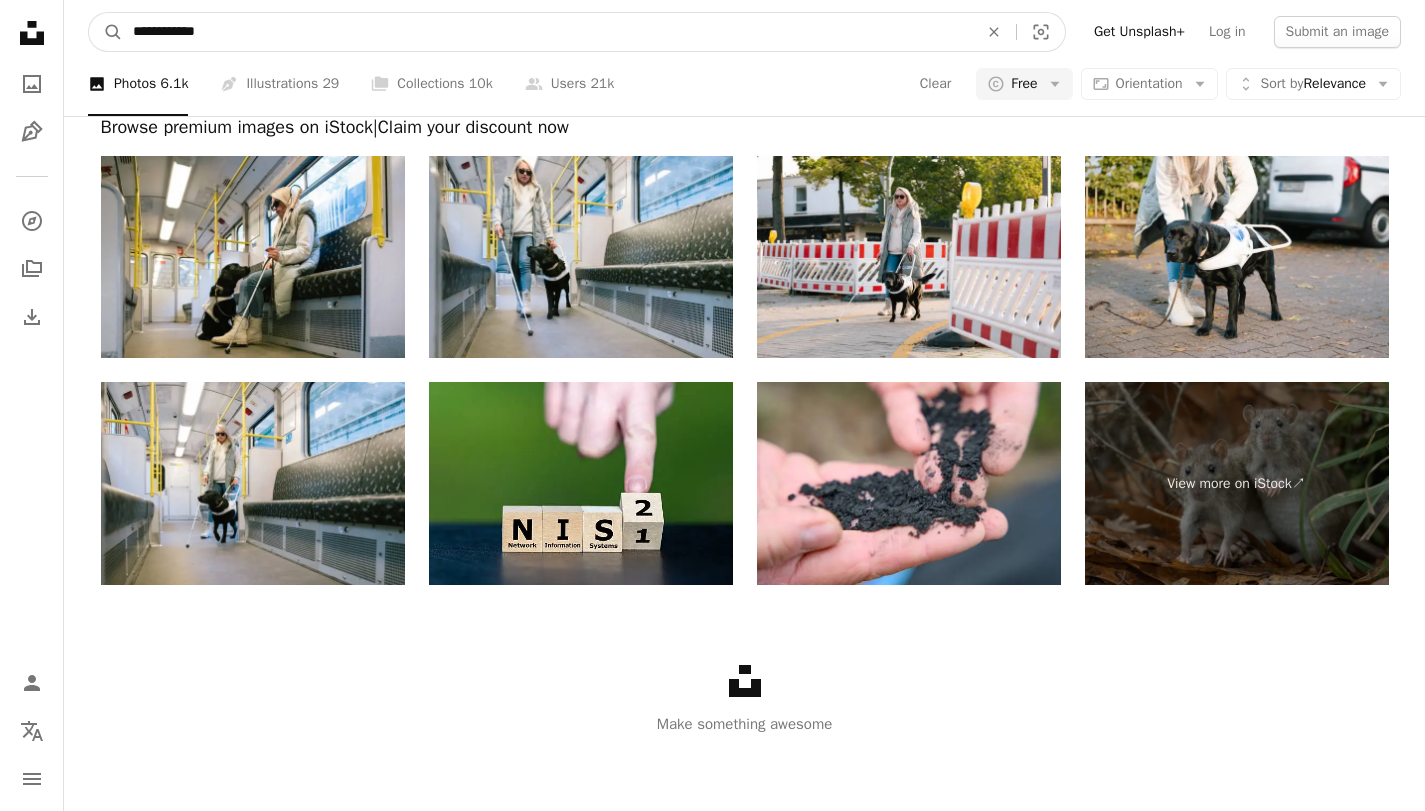type on "**********" 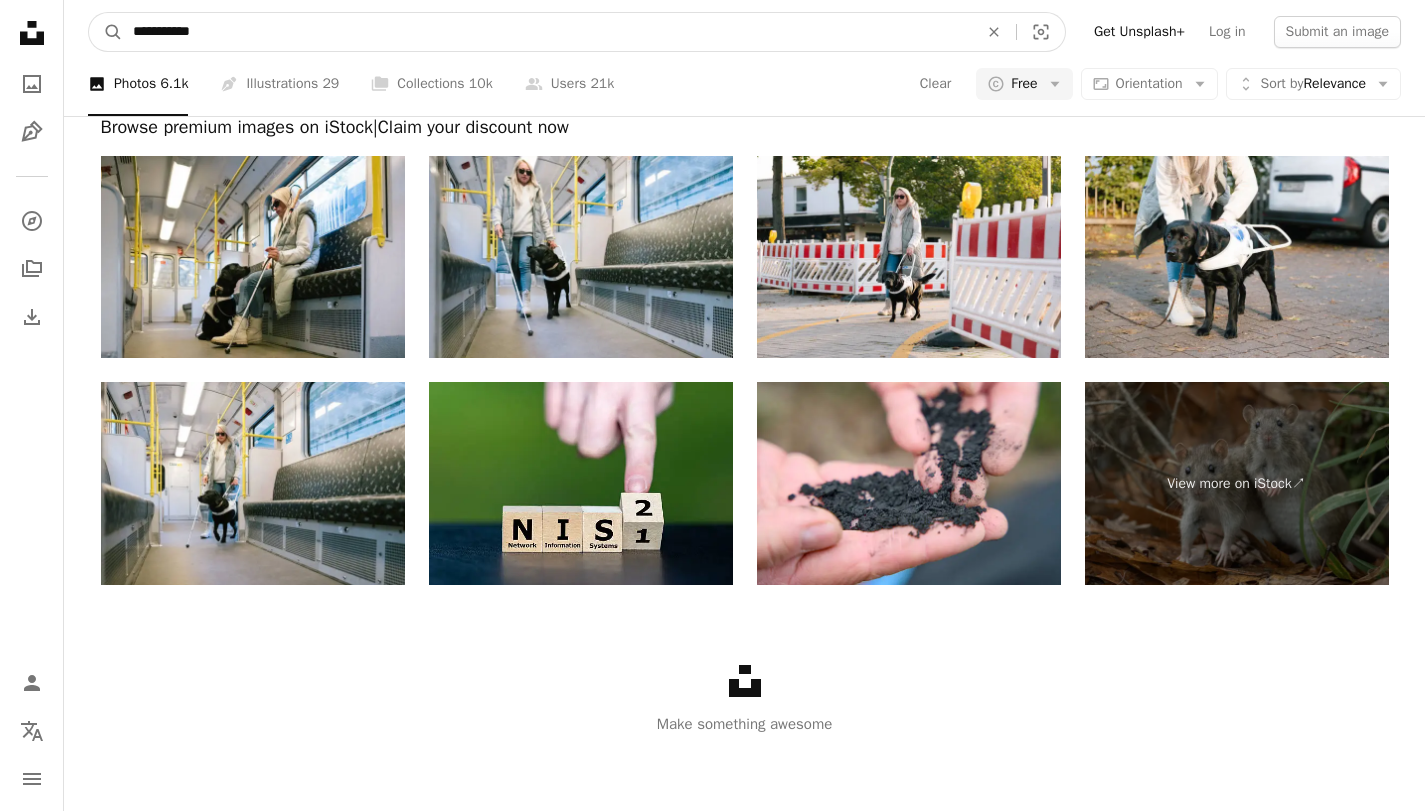 click on "A magnifying glass" at bounding box center (106, 32) 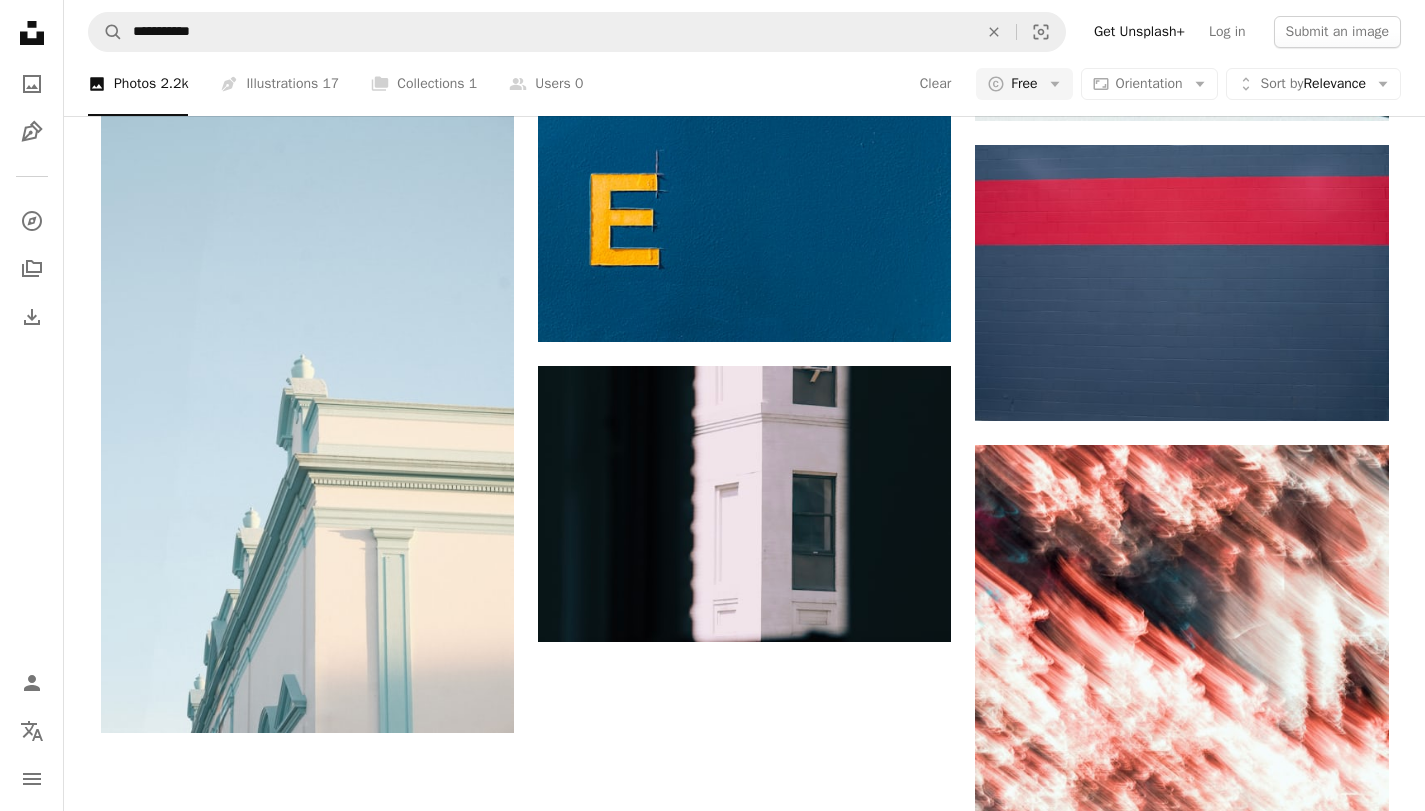 scroll, scrollTop: 3305, scrollLeft: 0, axis: vertical 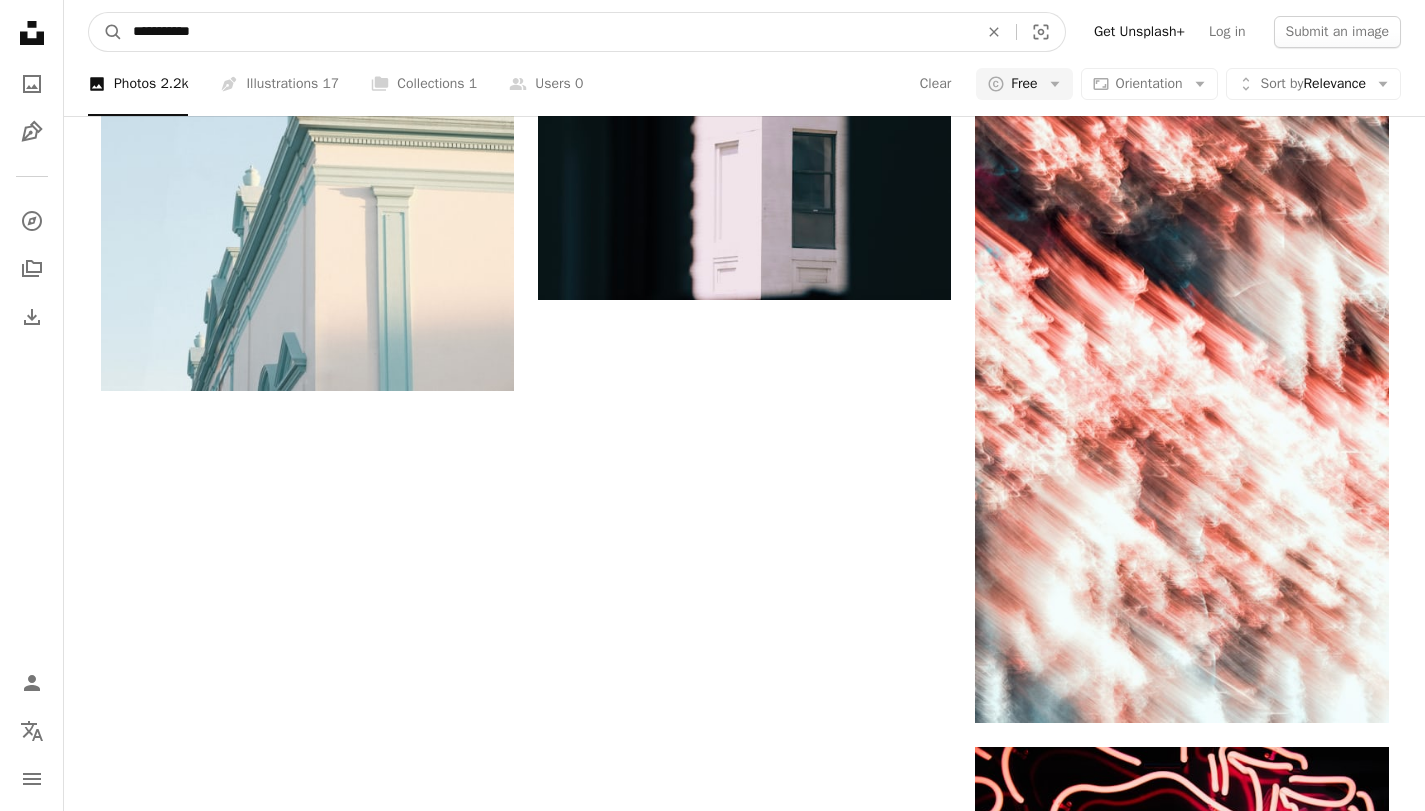 click on "**********" at bounding box center (547, 32) 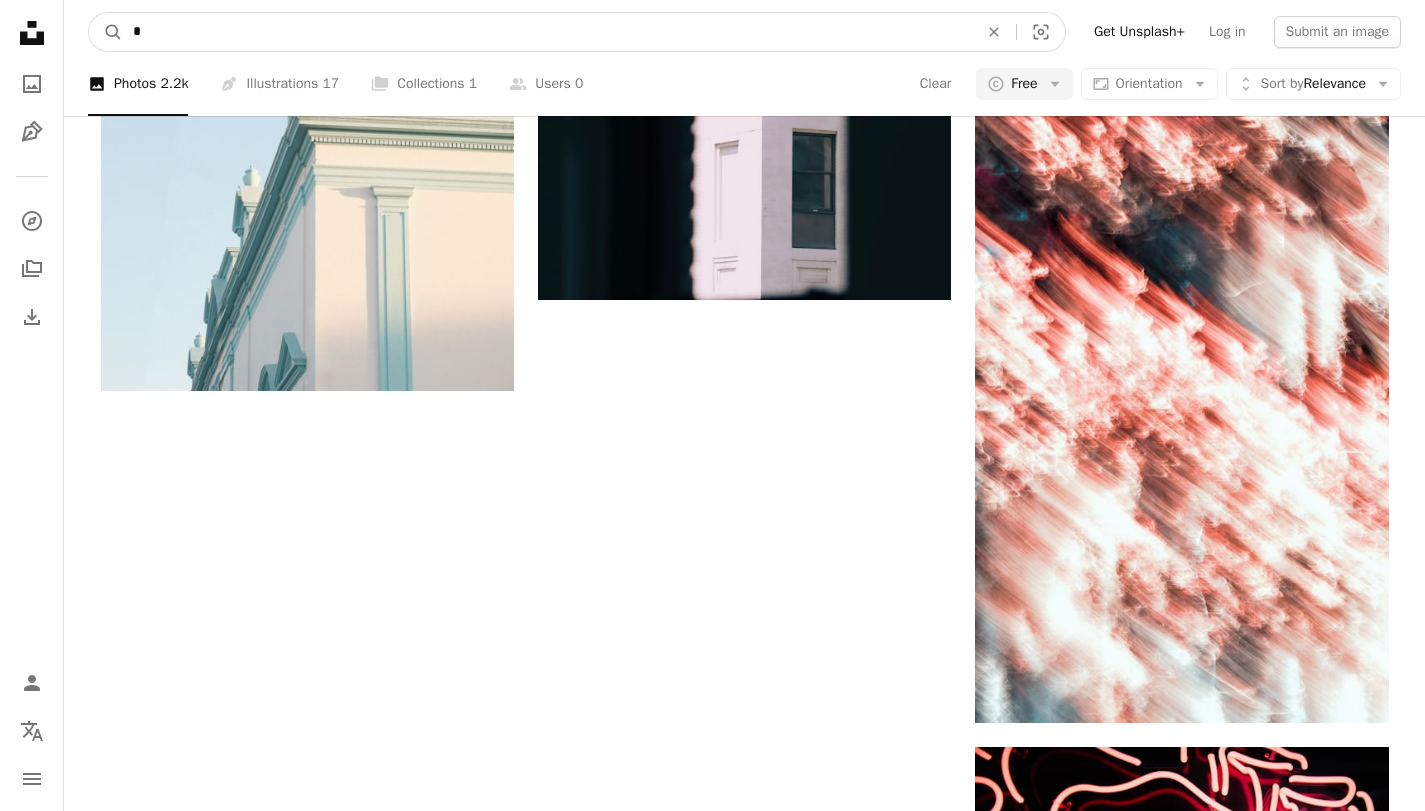 click on "*" at bounding box center [547, 32] 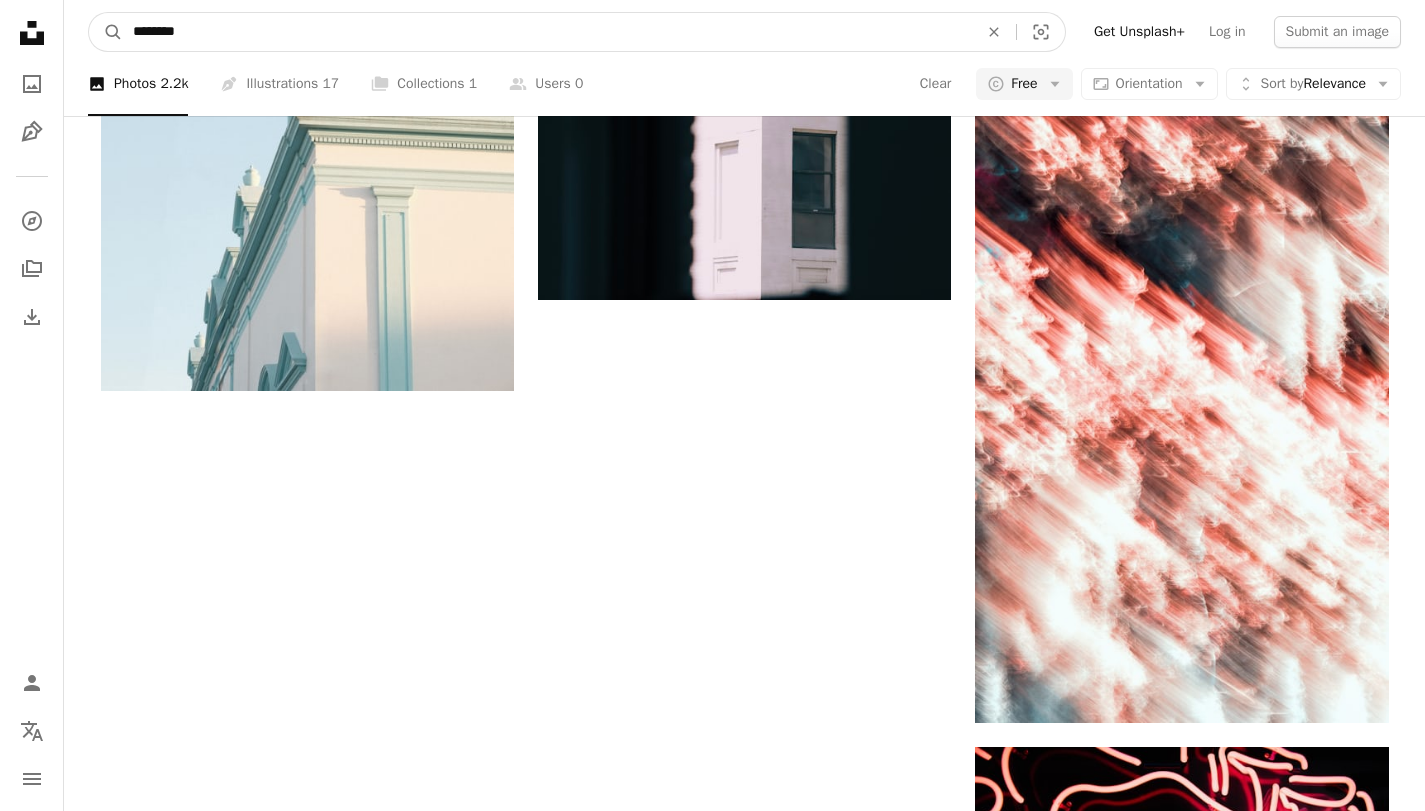 type on "*********" 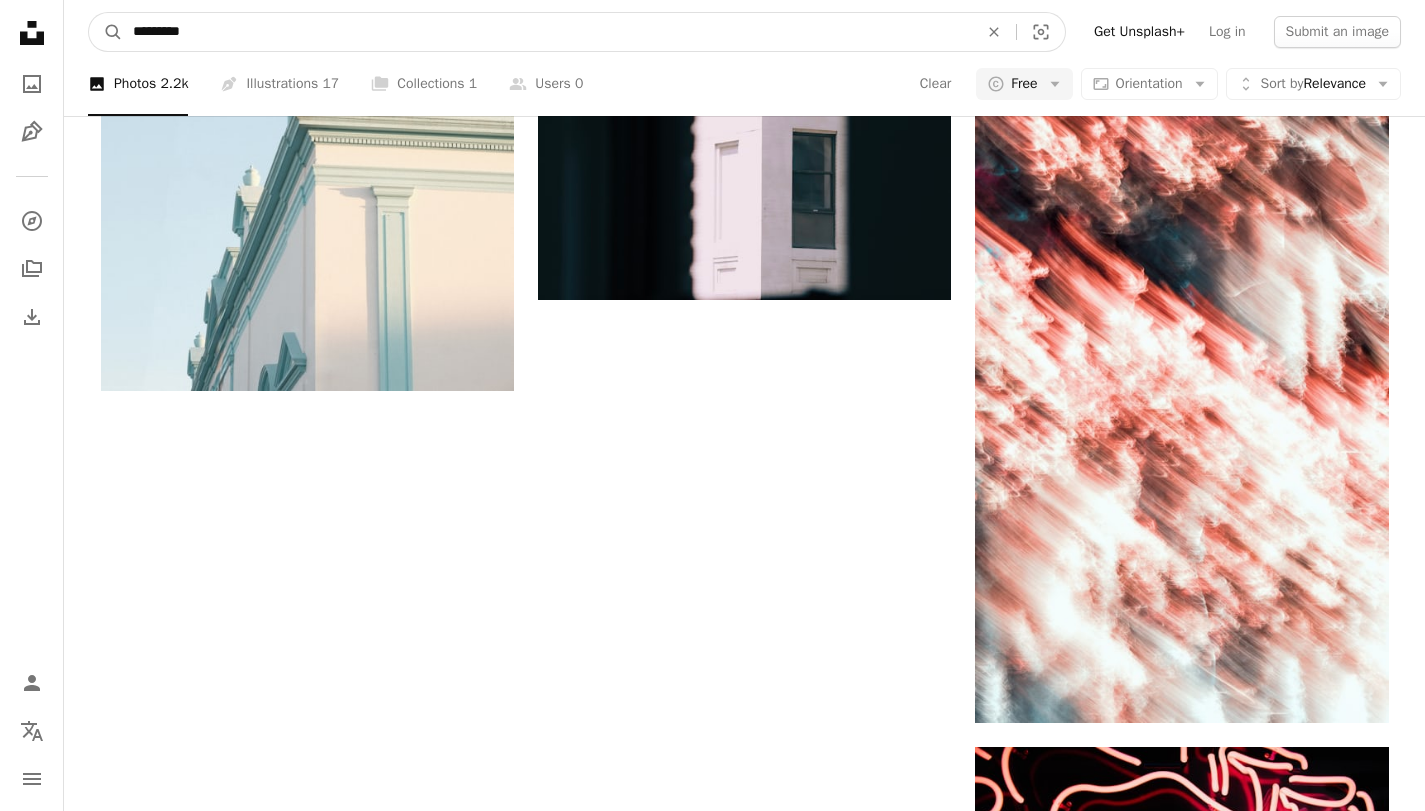 click on "A magnifying glass" at bounding box center [106, 32] 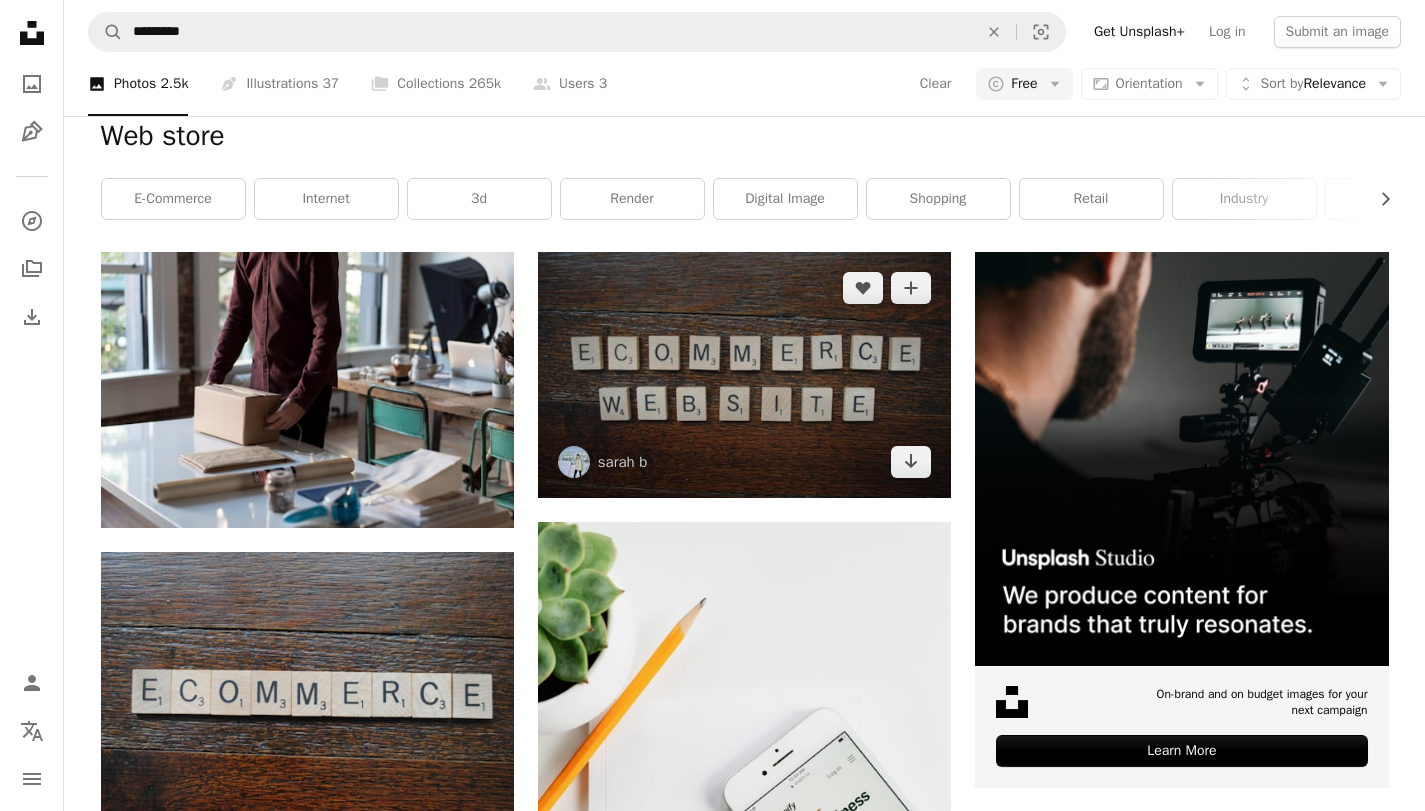 scroll, scrollTop: 325, scrollLeft: 0, axis: vertical 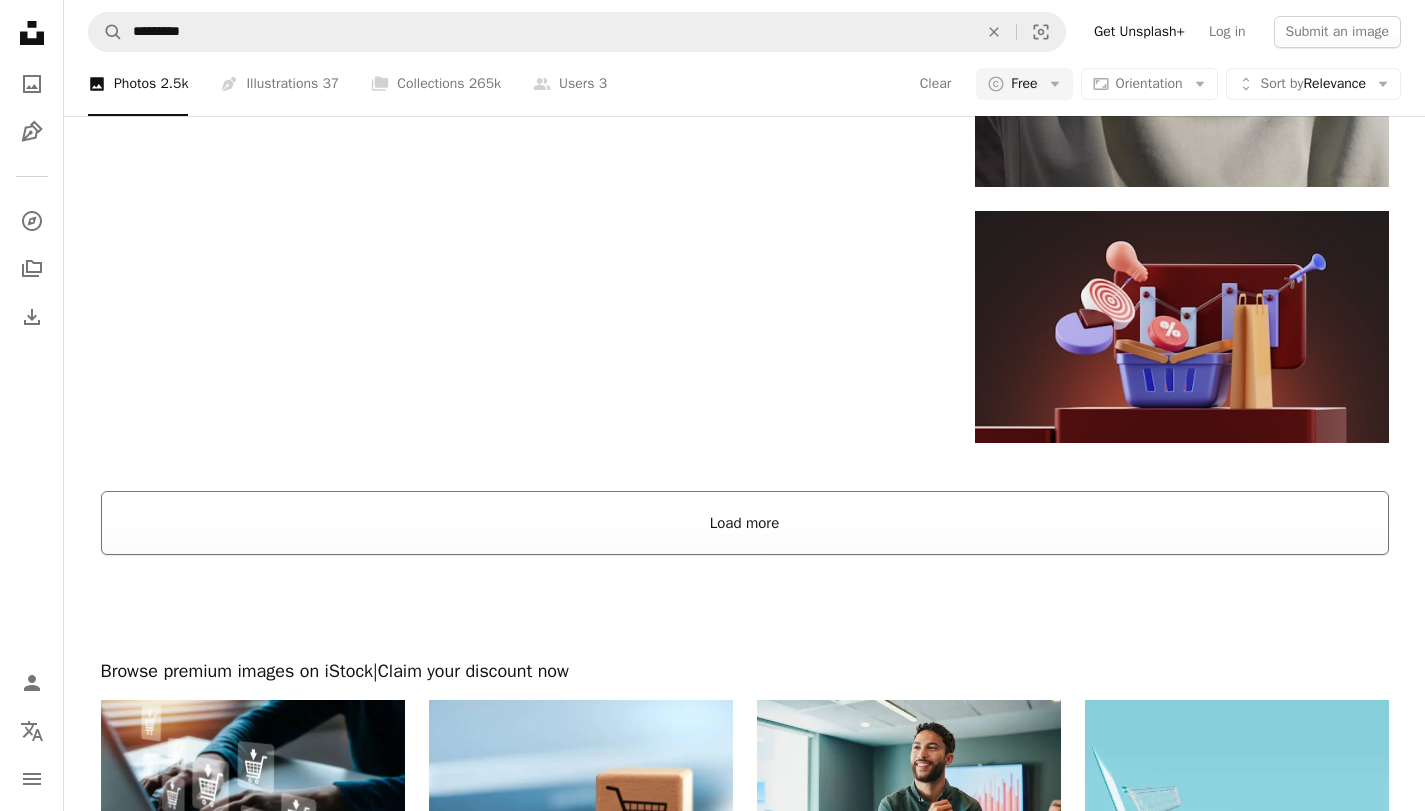 click on "Load more" at bounding box center [745, 523] 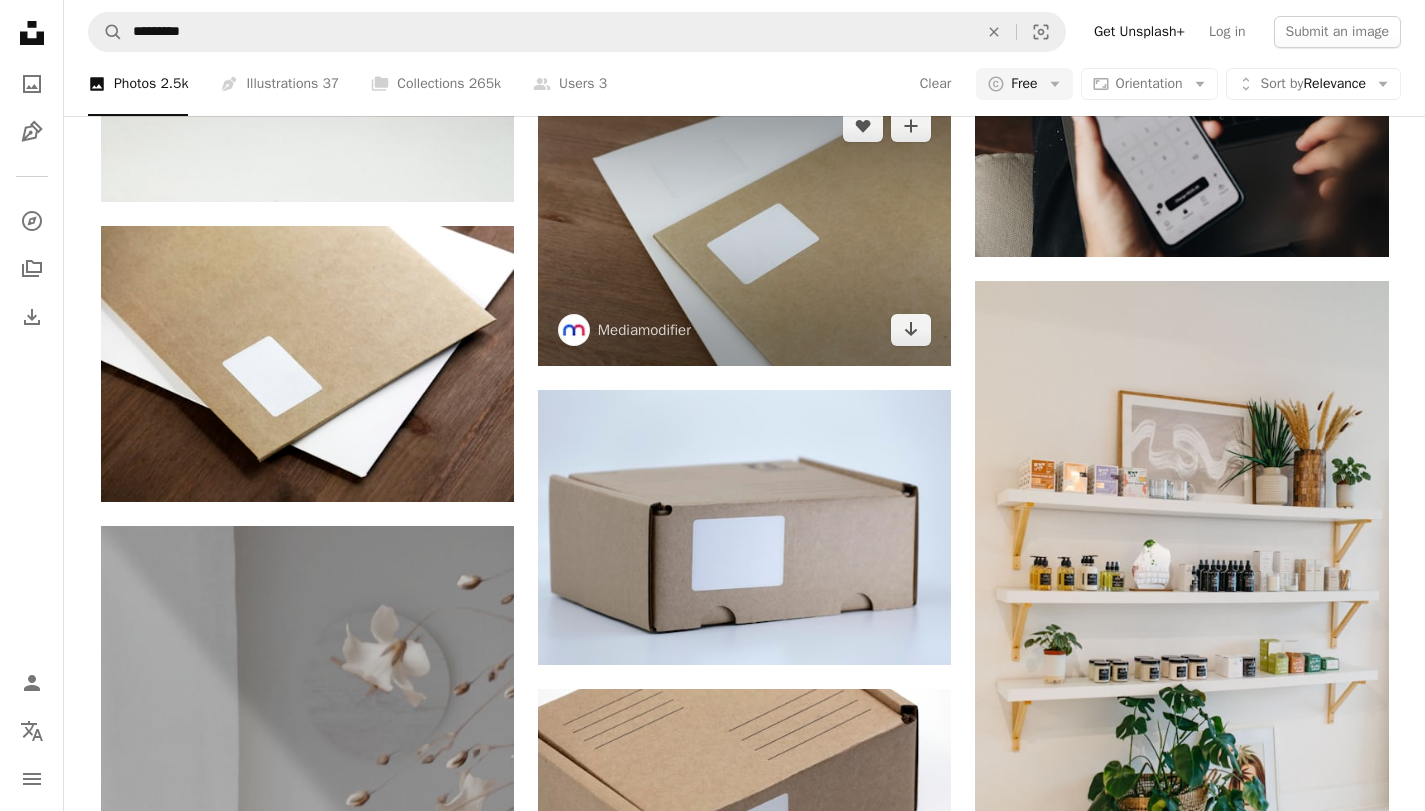 scroll, scrollTop: 24724, scrollLeft: 0, axis: vertical 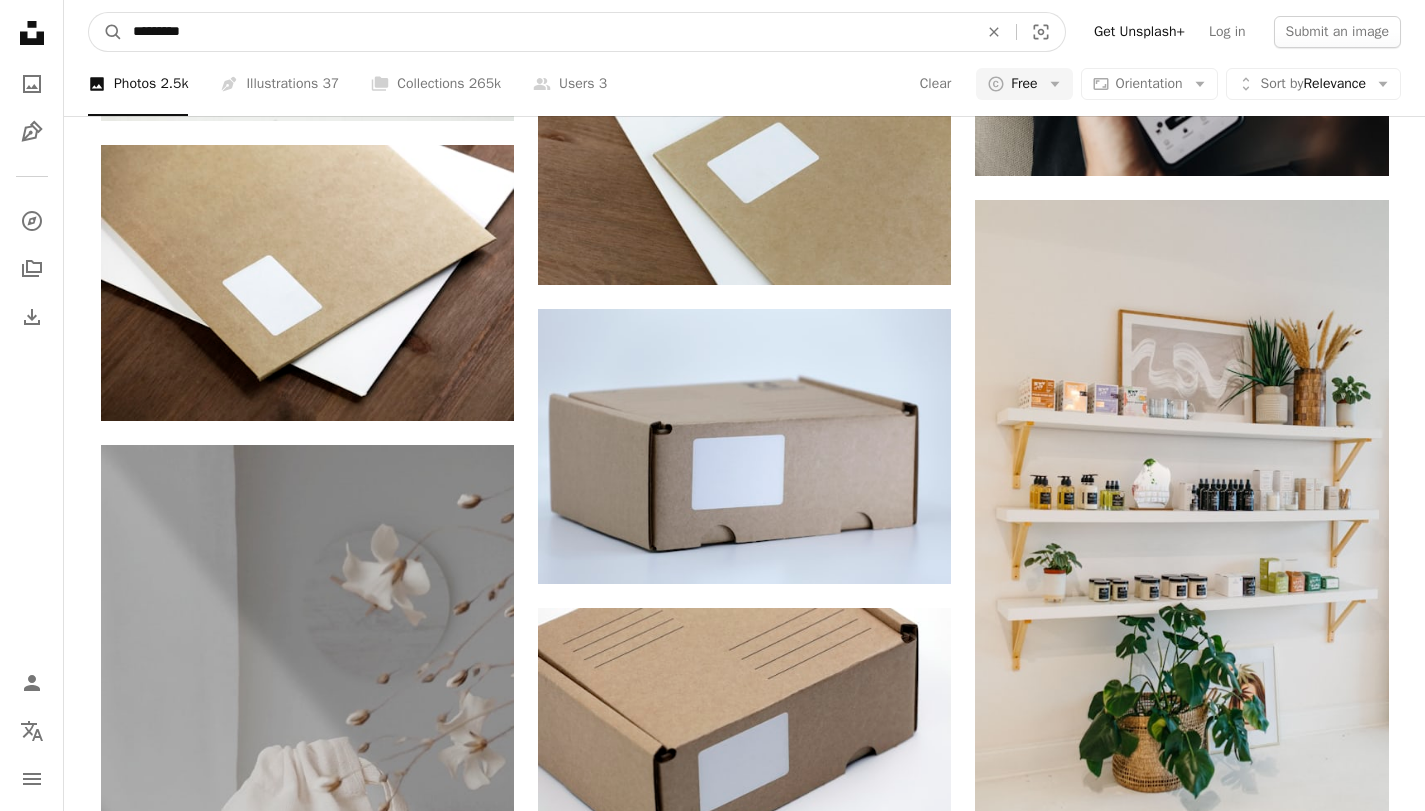click on "*********" at bounding box center (547, 32) 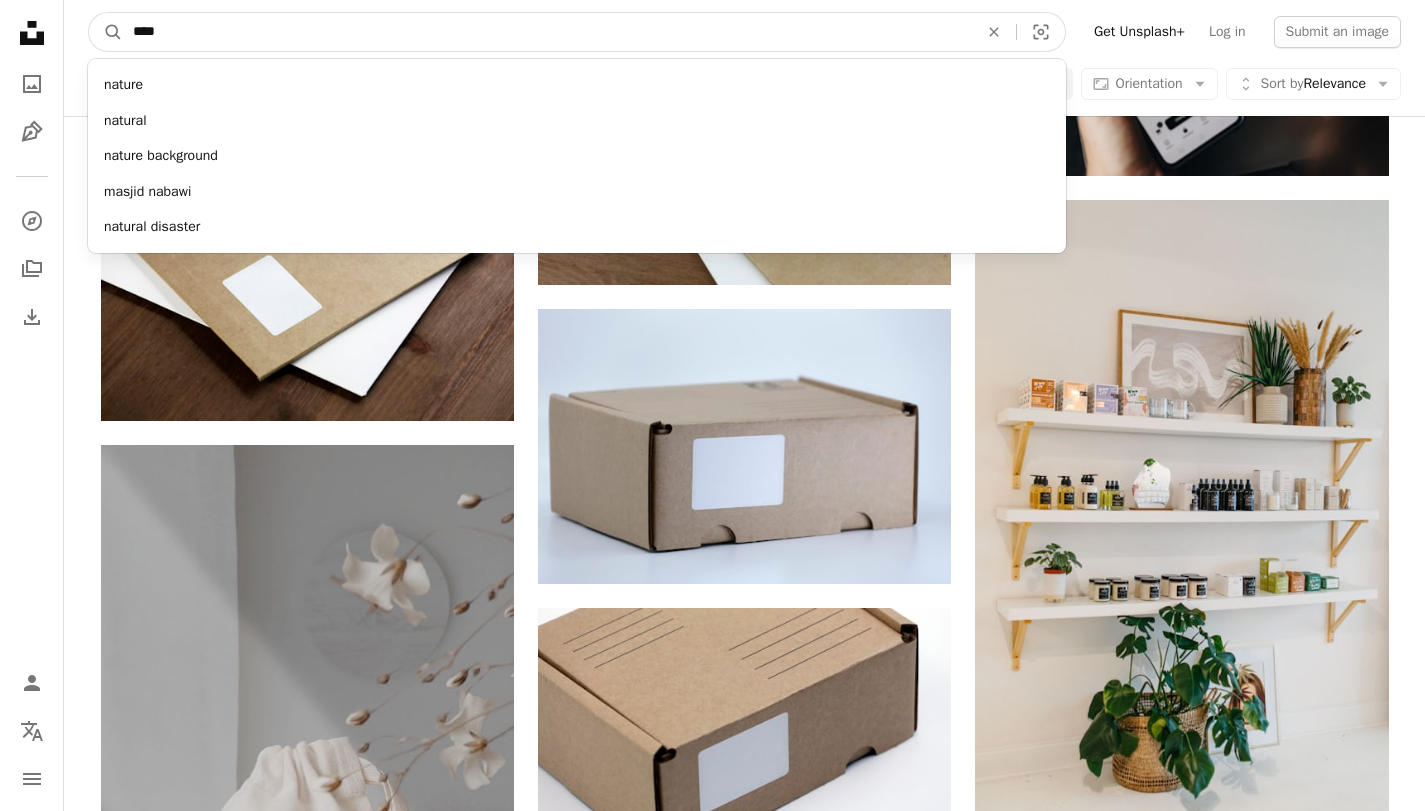 type on "*****" 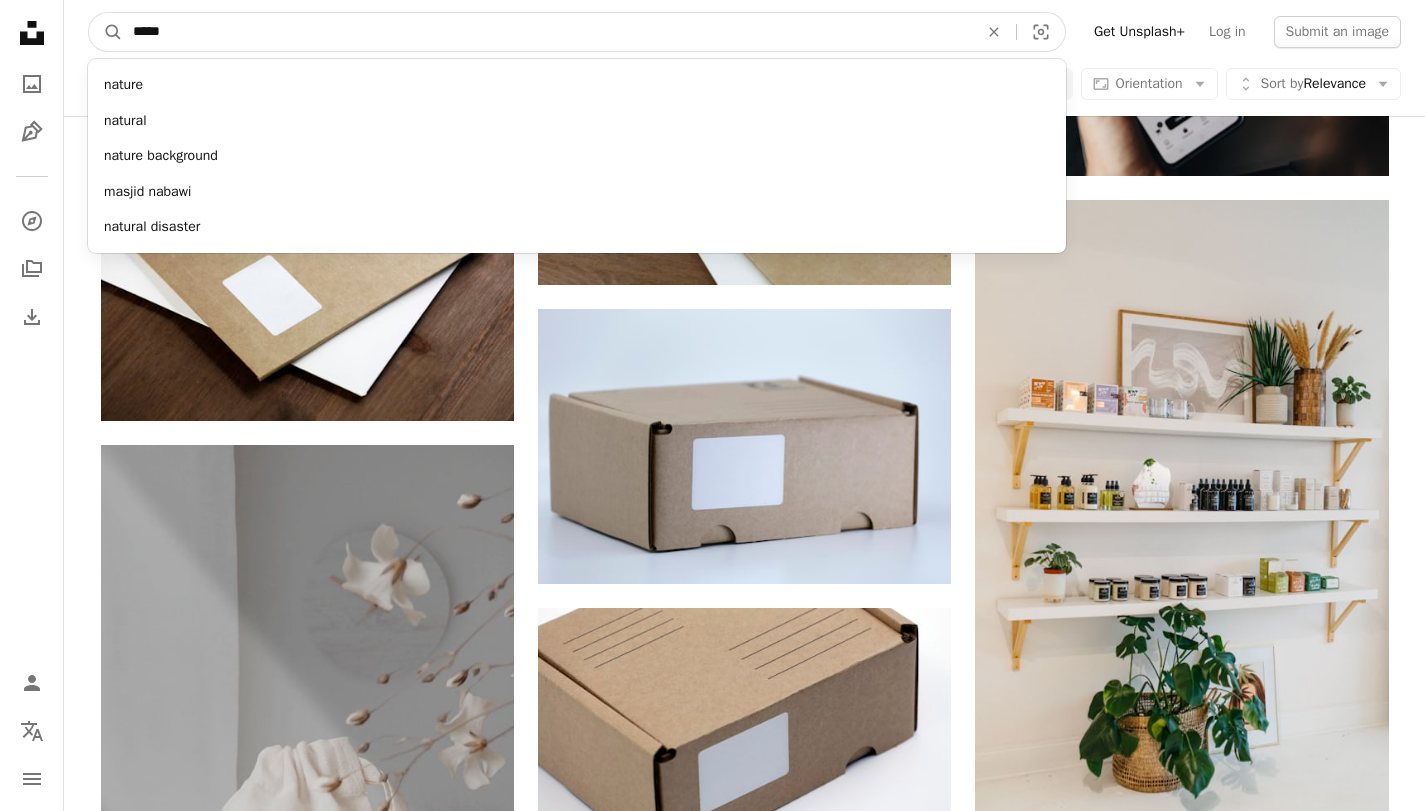 click on "A magnifying glass" at bounding box center [106, 32] 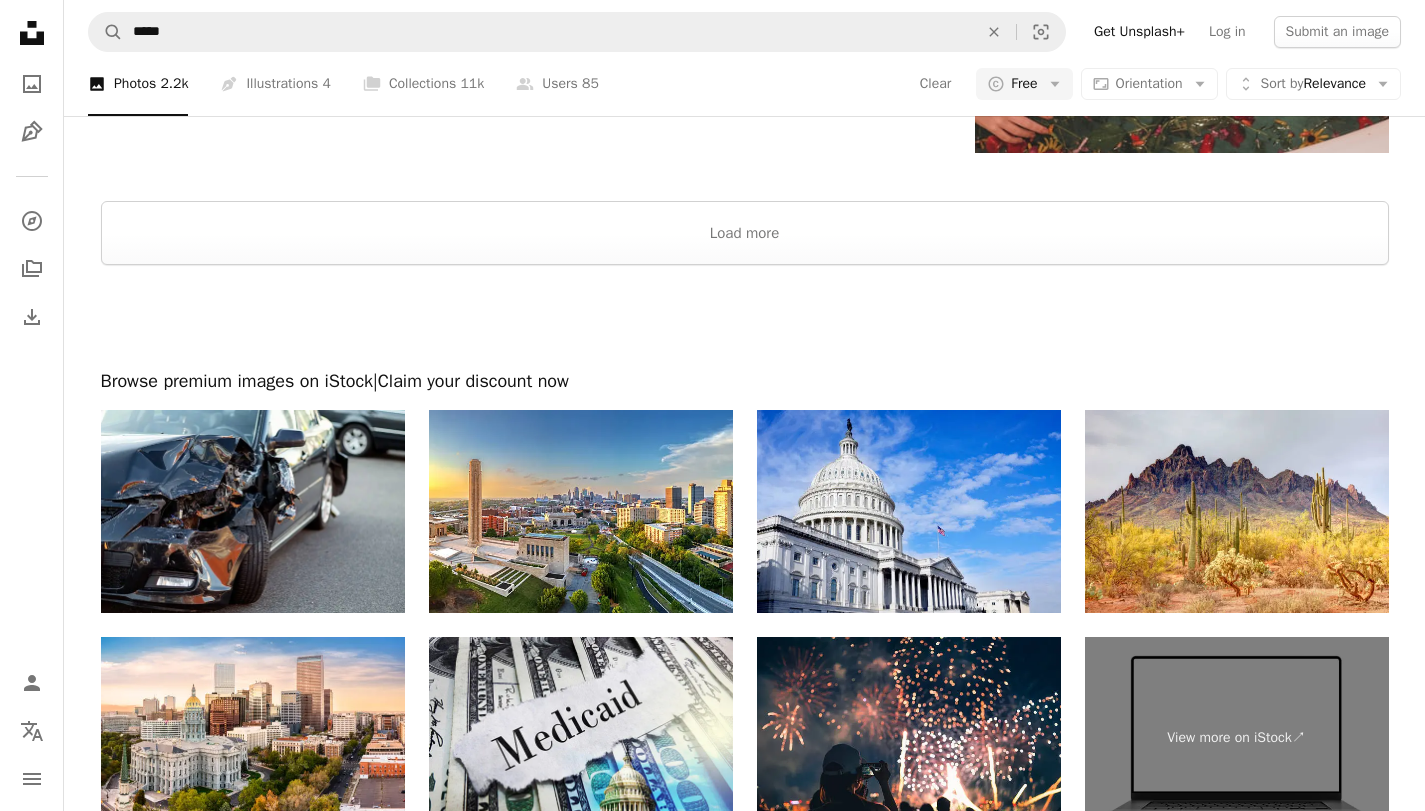 scroll, scrollTop: 3573, scrollLeft: 0, axis: vertical 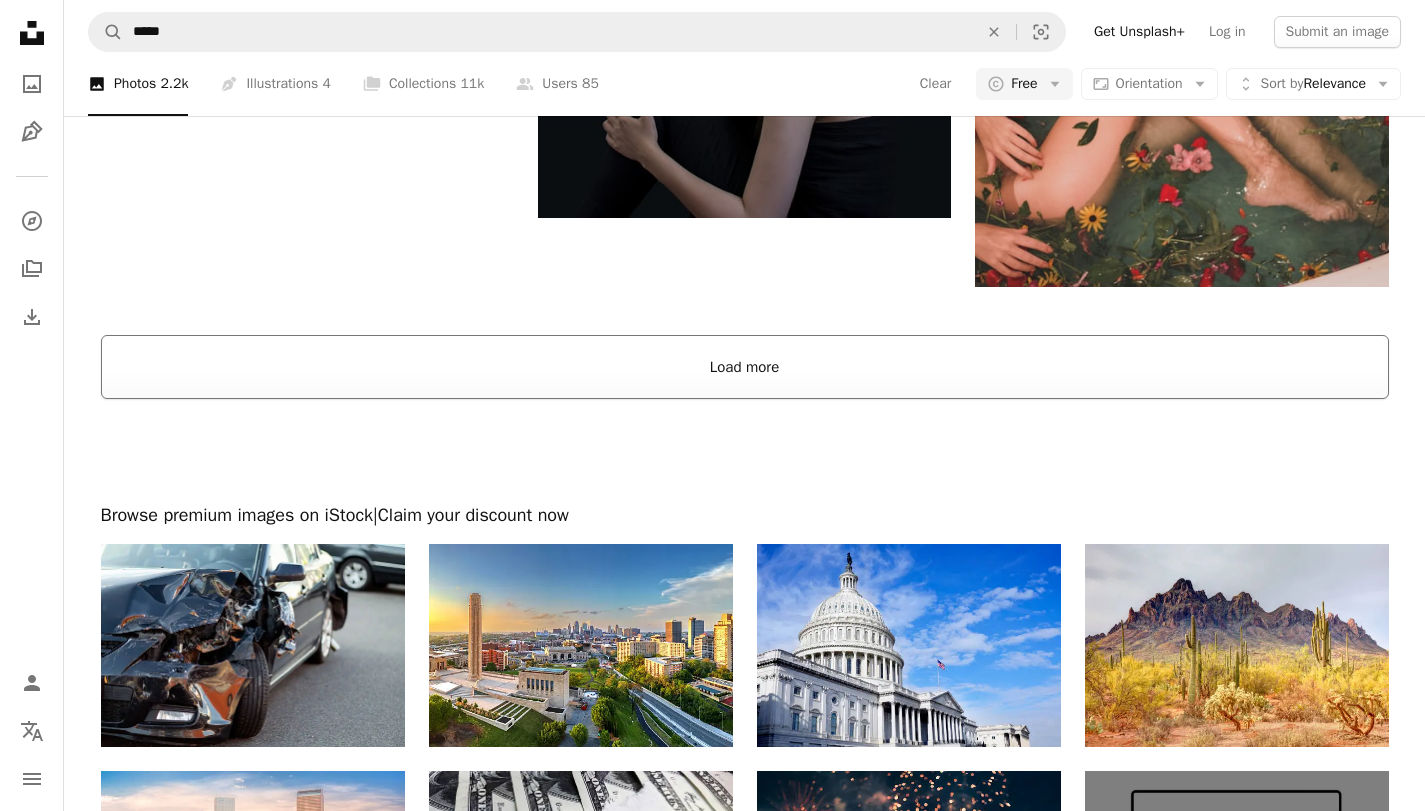 click on "Load more" at bounding box center [745, 367] 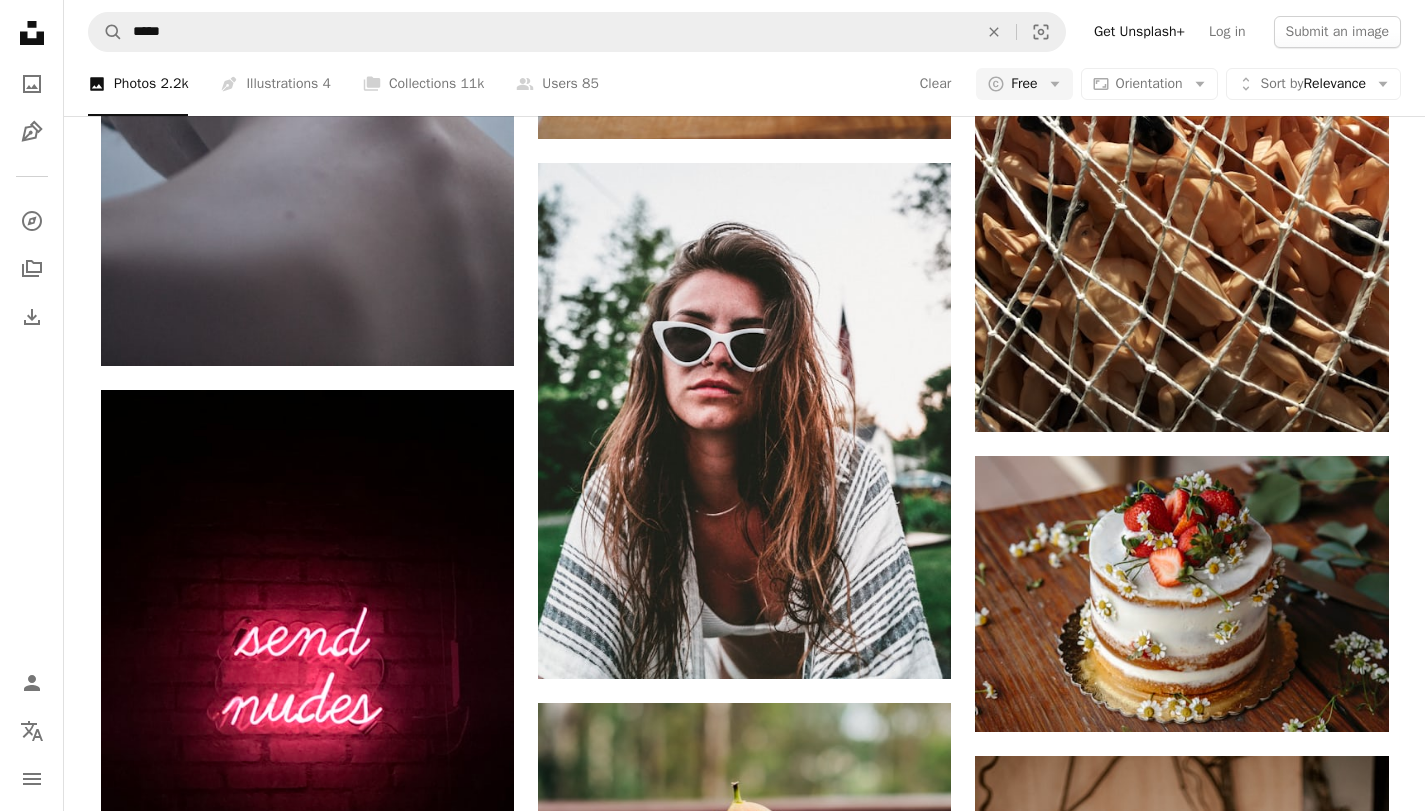 scroll, scrollTop: 10931, scrollLeft: 0, axis: vertical 